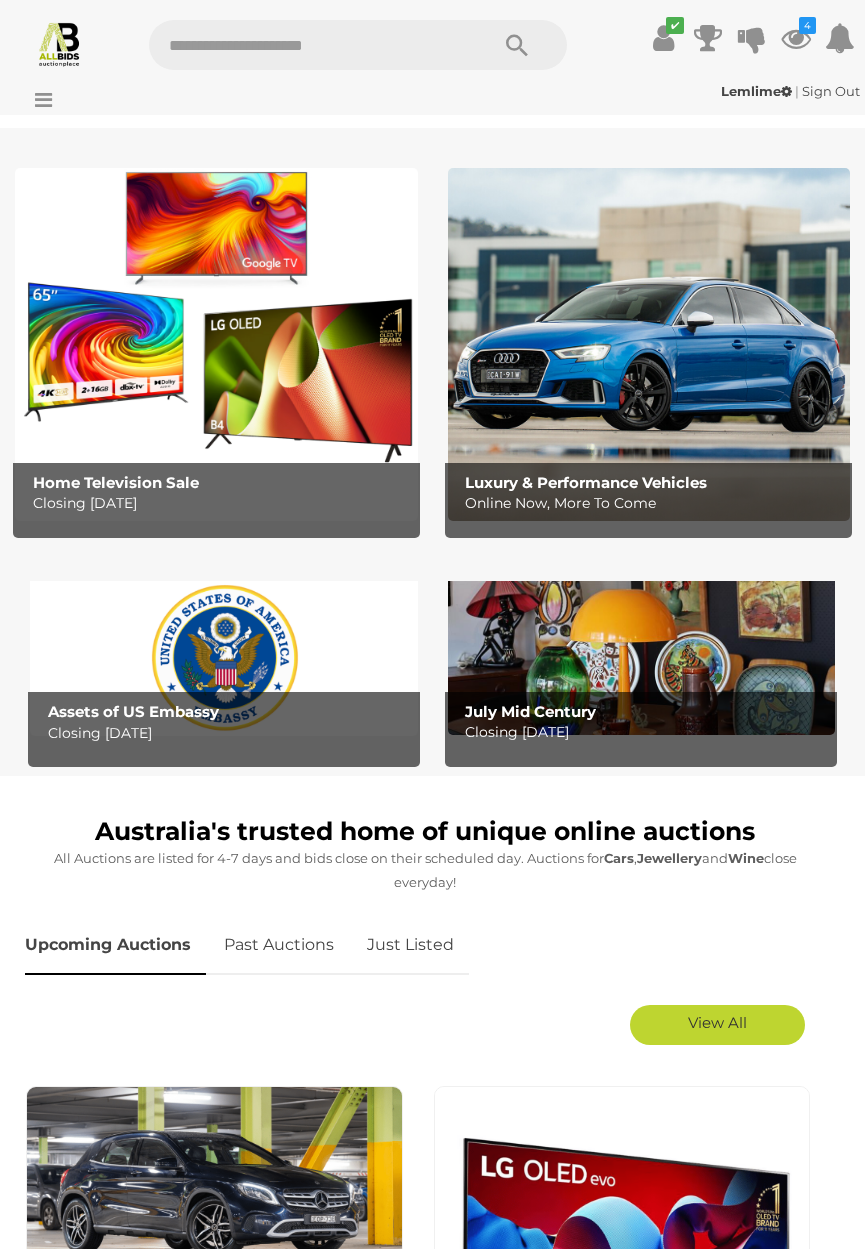 scroll, scrollTop: 0, scrollLeft: 0, axis: both 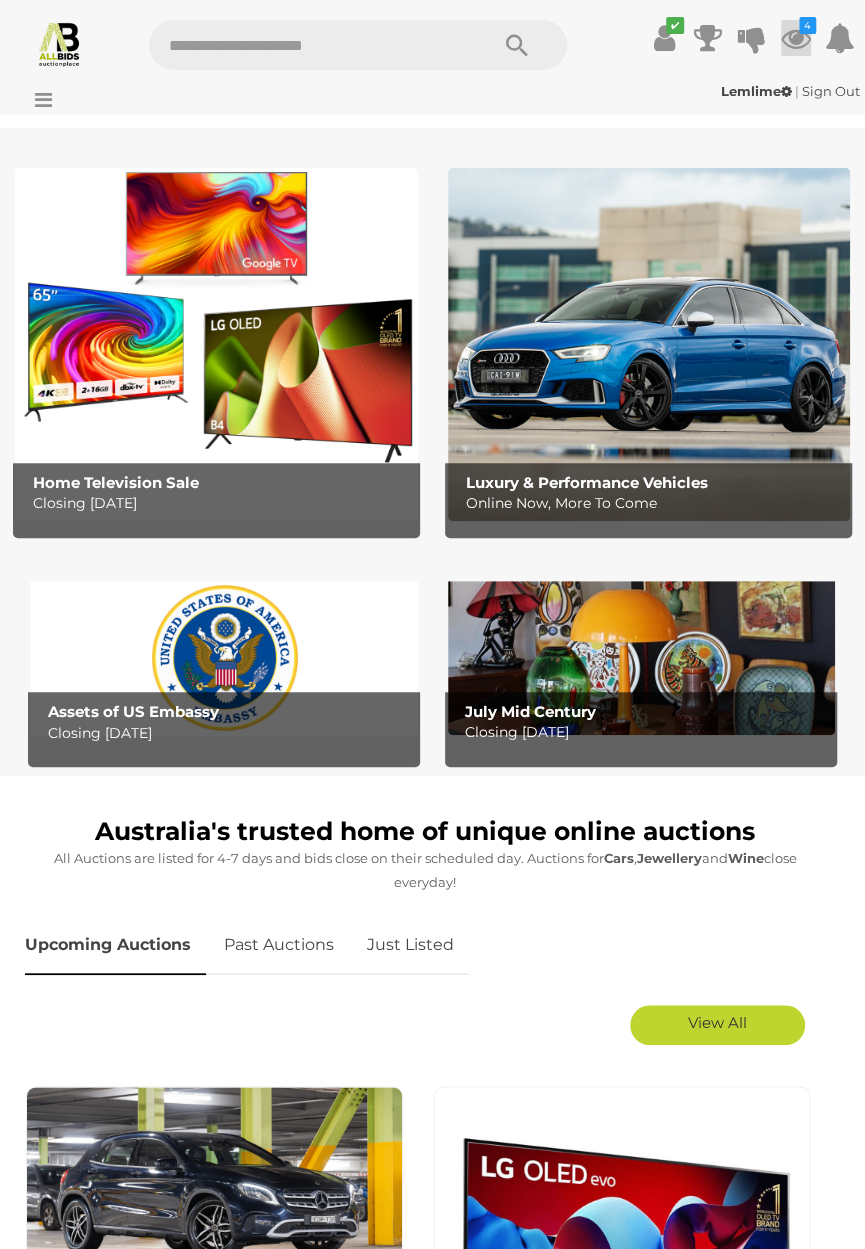 click at bounding box center [796, 38] 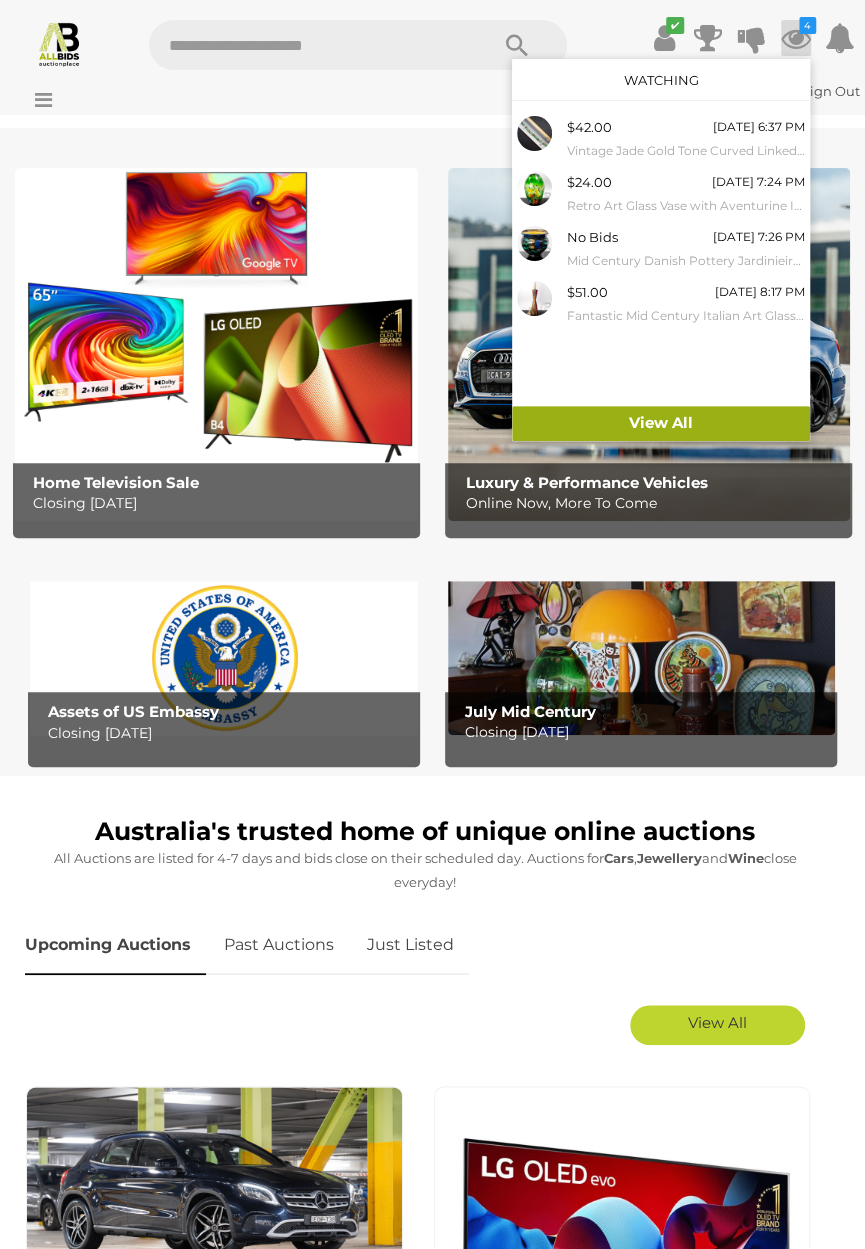 click on "View All" at bounding box center [661, 423] 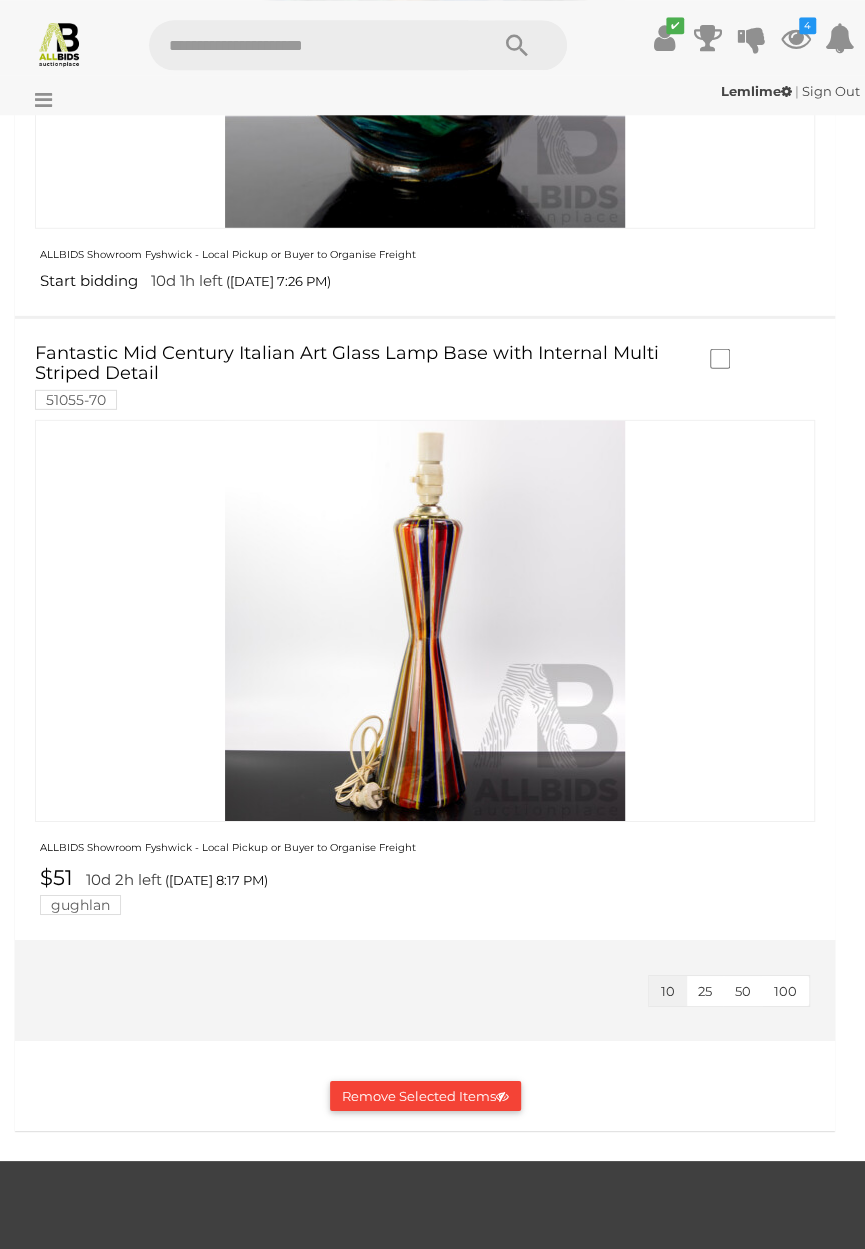 scroll, scrollTop: 2052, scrollLeft: 0, axis: vertical 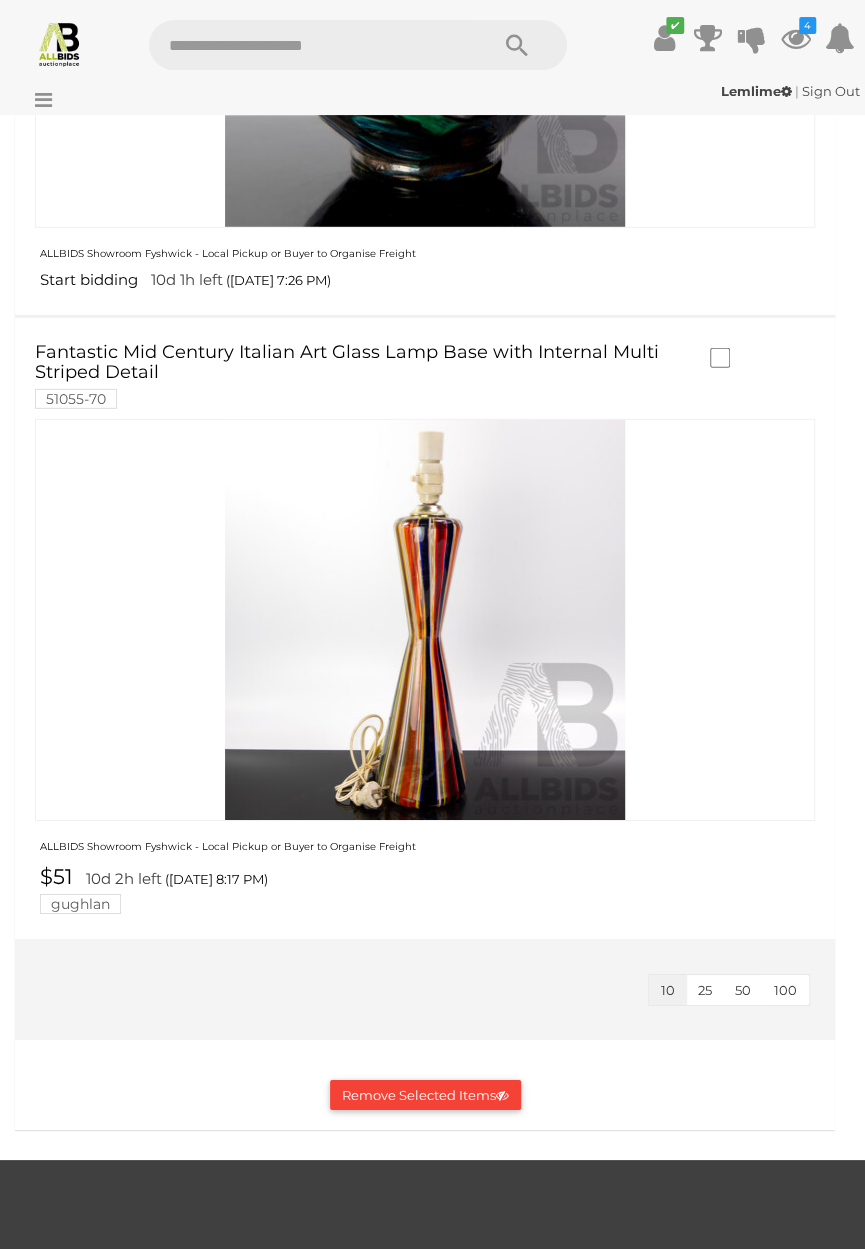click at bounding box center [425, 620] 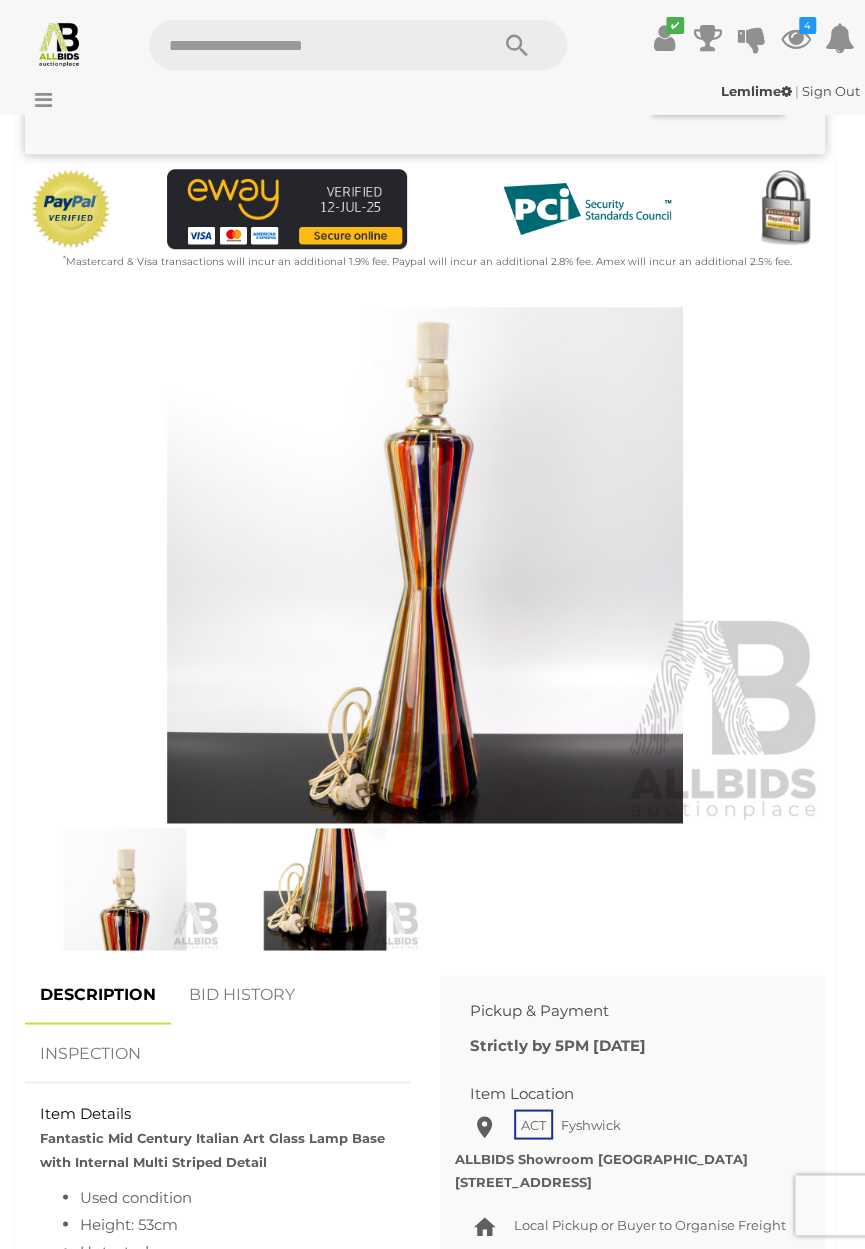 scroll, scrollTop: 549, scrollLeft: 0, axis: vertical 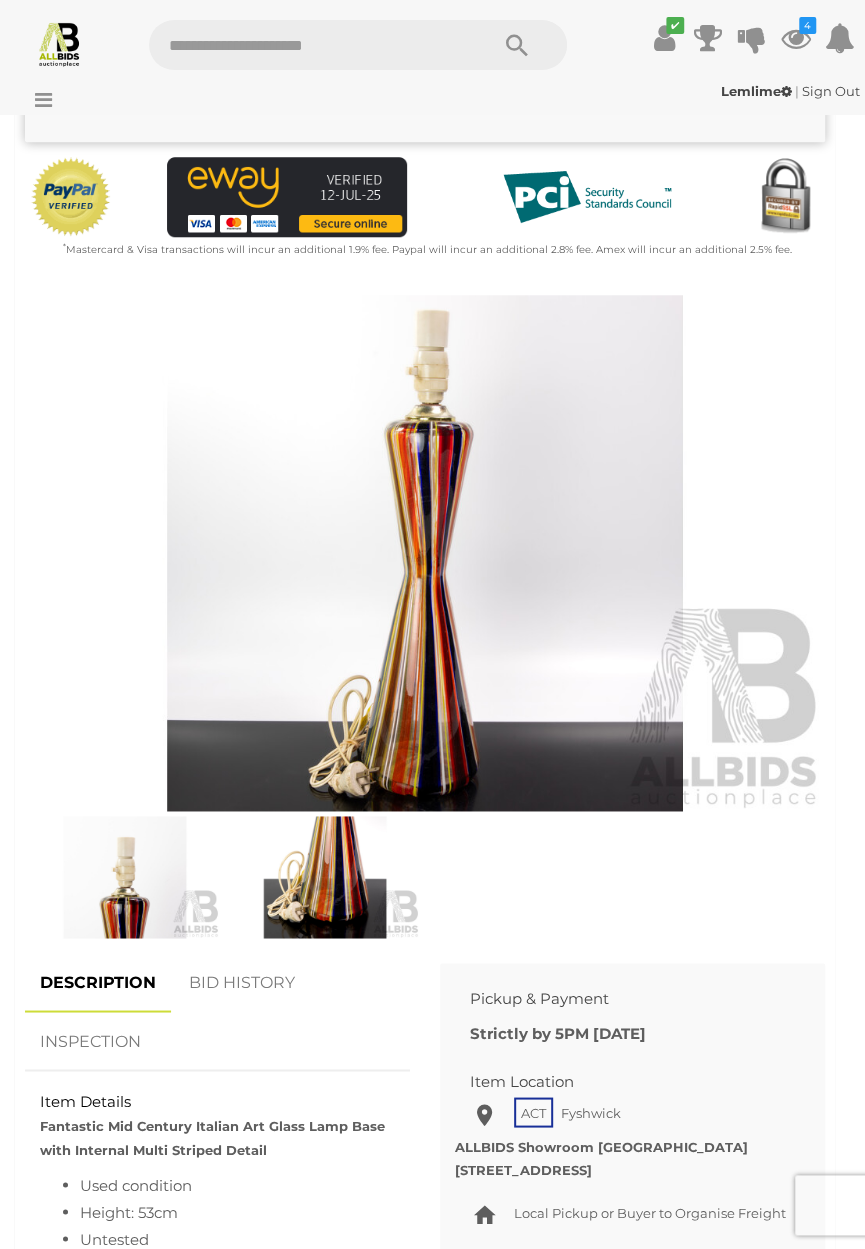 click at bounding box center [325, 877] 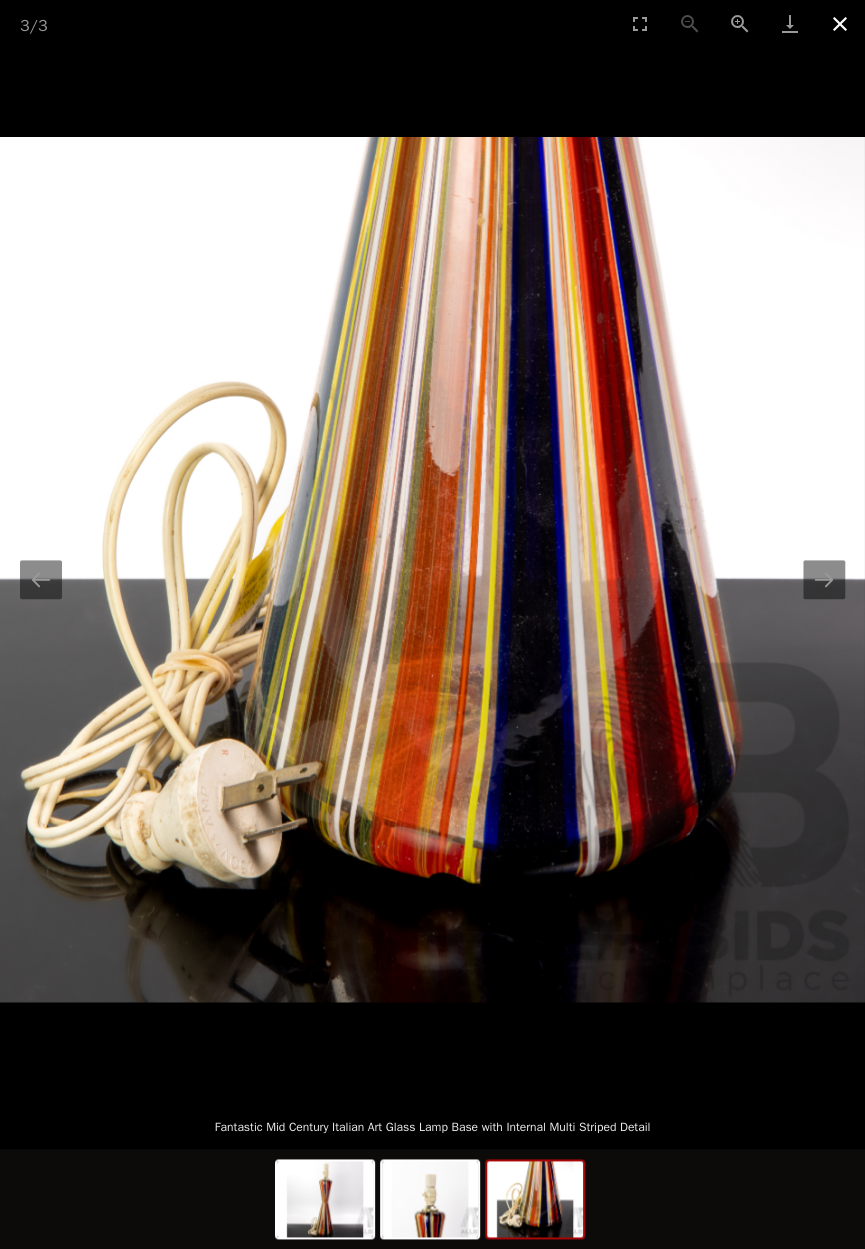 click at bounding box center (840, 23) 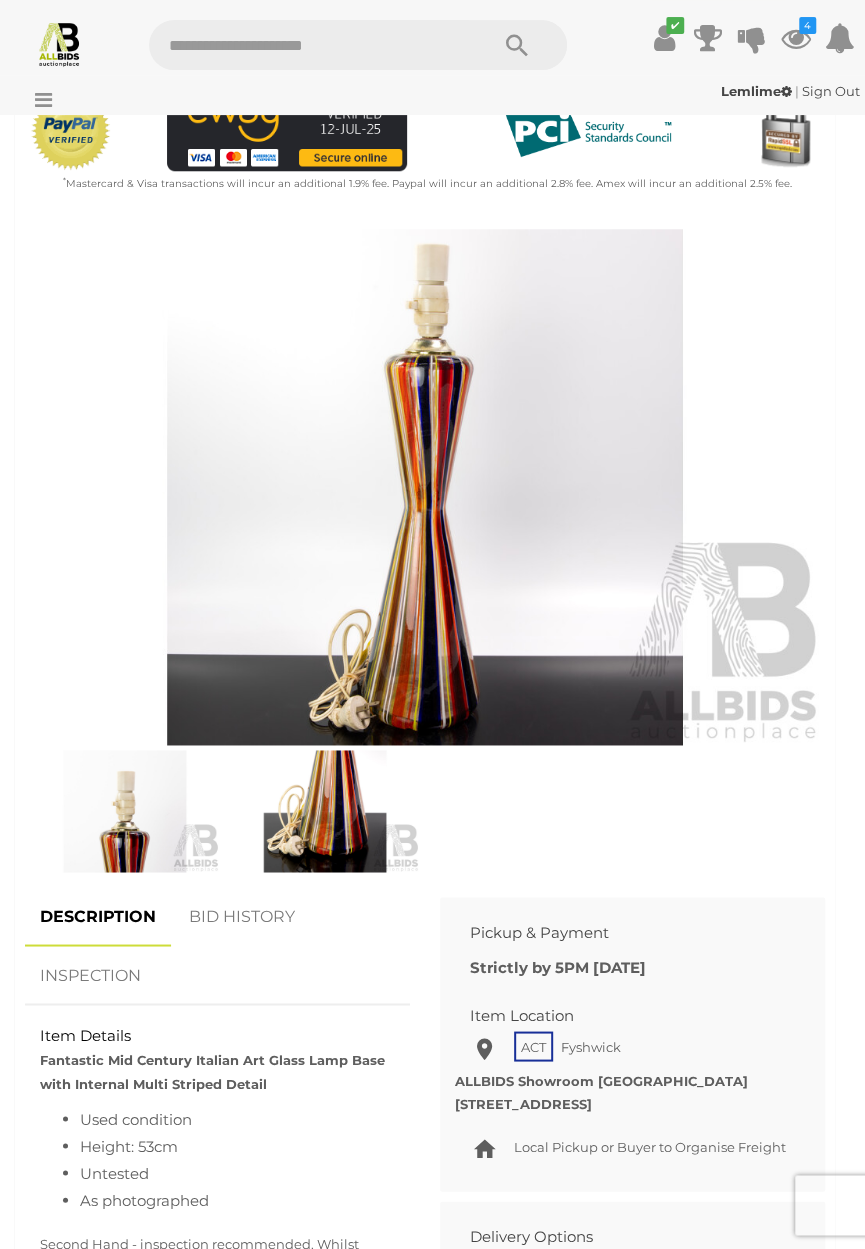 scroll, scrollTop: 610, scrollLeft: 0, axis: vertical 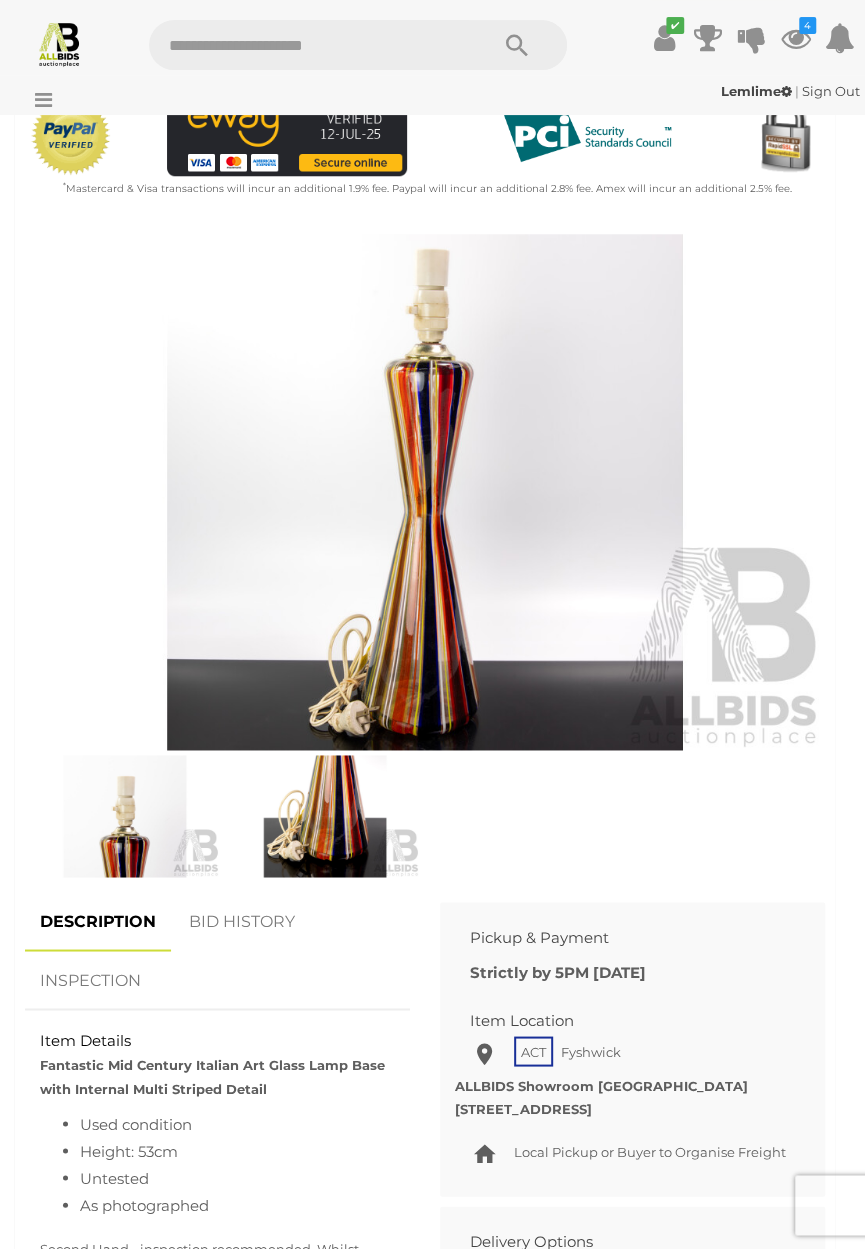 click at bounding box center (425, 492) 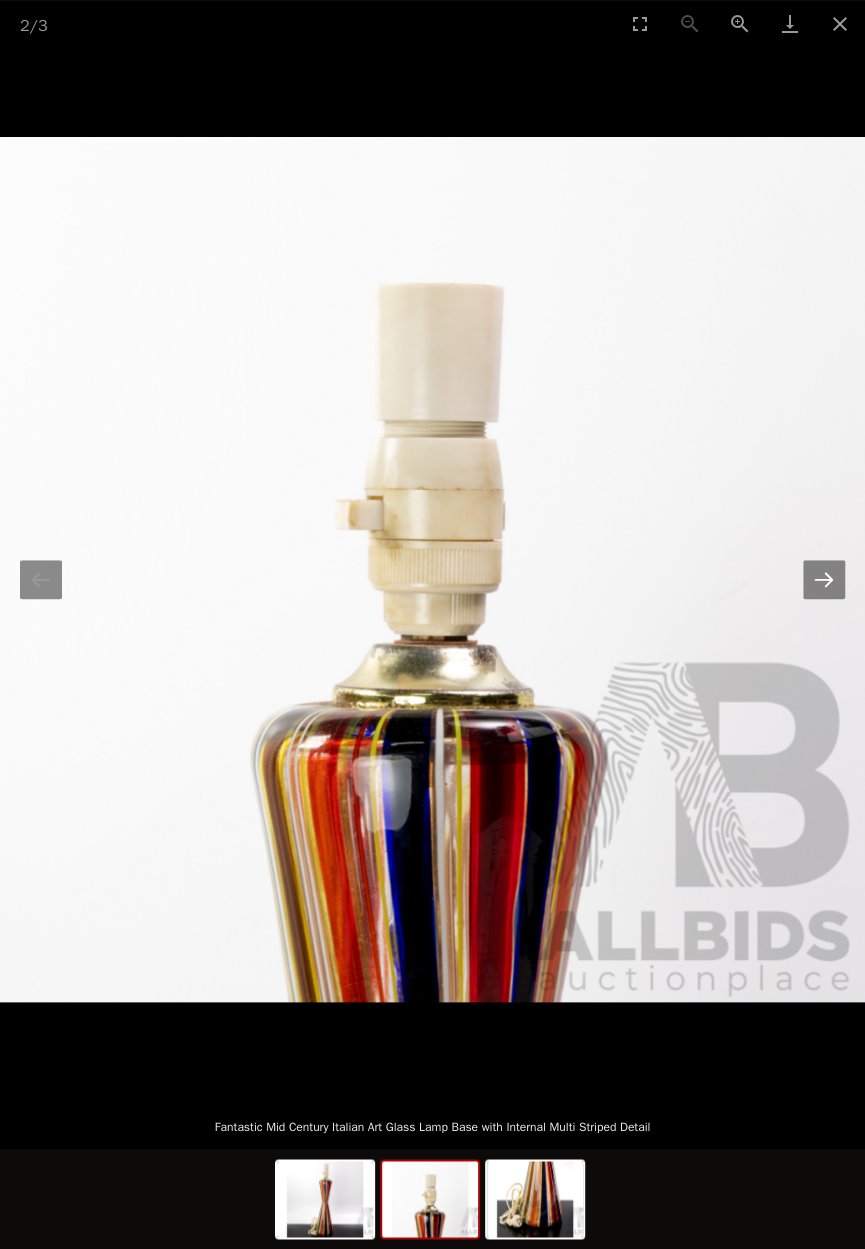 click at bounding box center (824, 579) 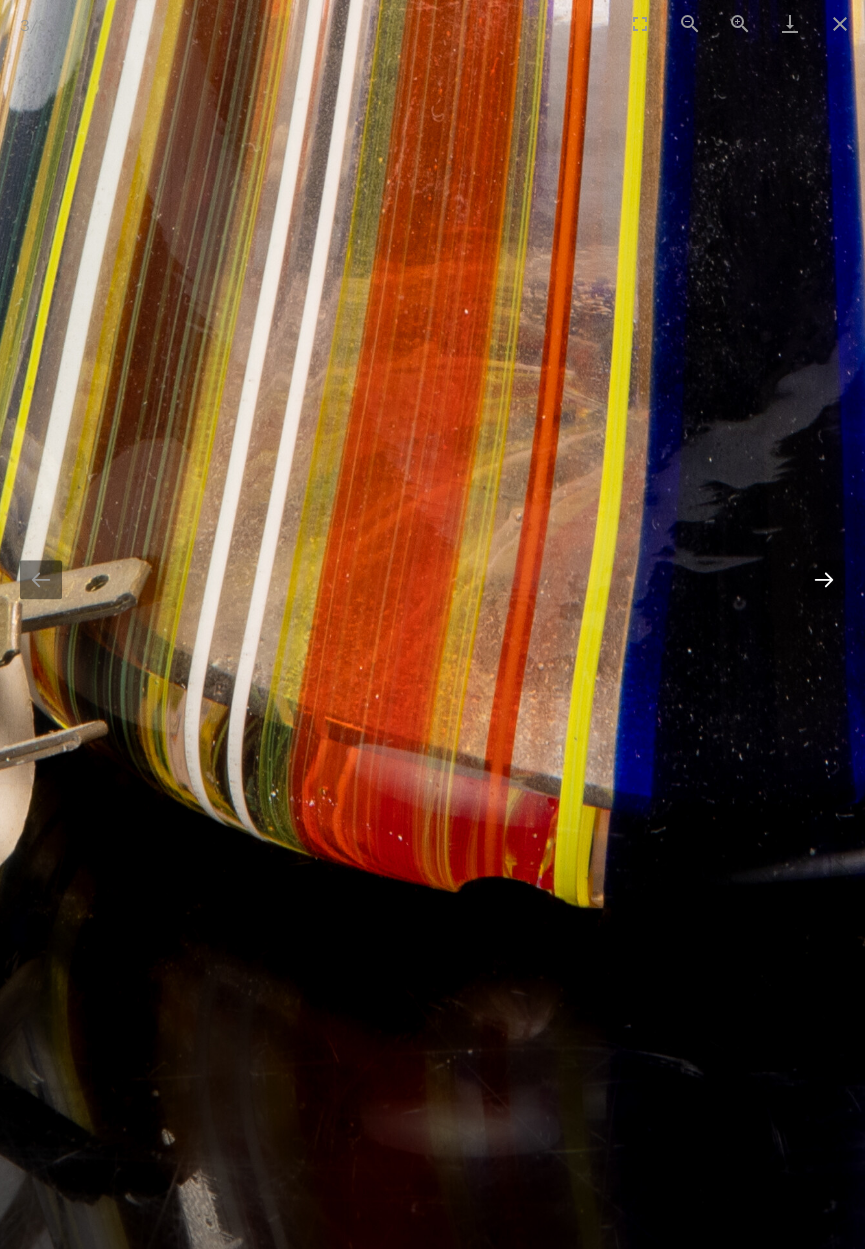 click at bounding box center (824, 579) 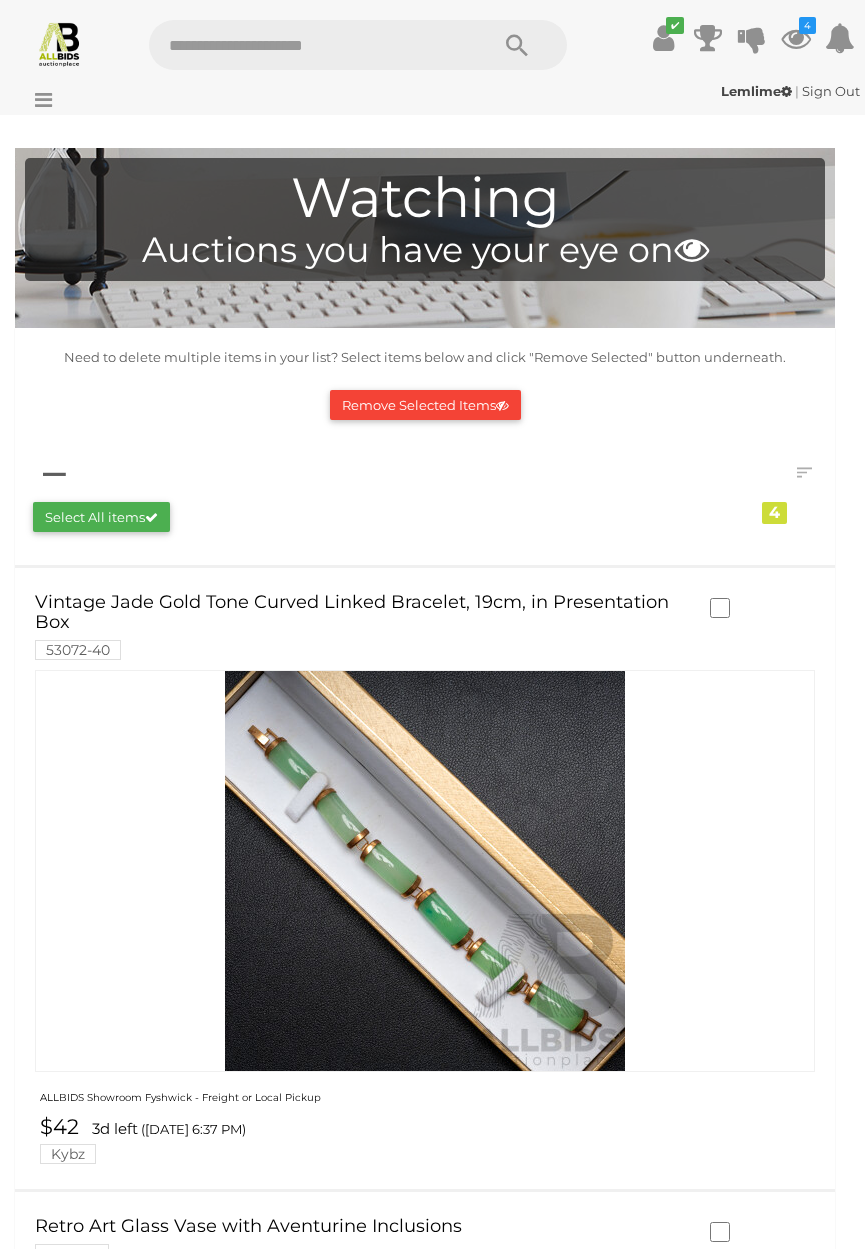 scroll, scrollTop: 0, scrollLeft: 0, axis: both 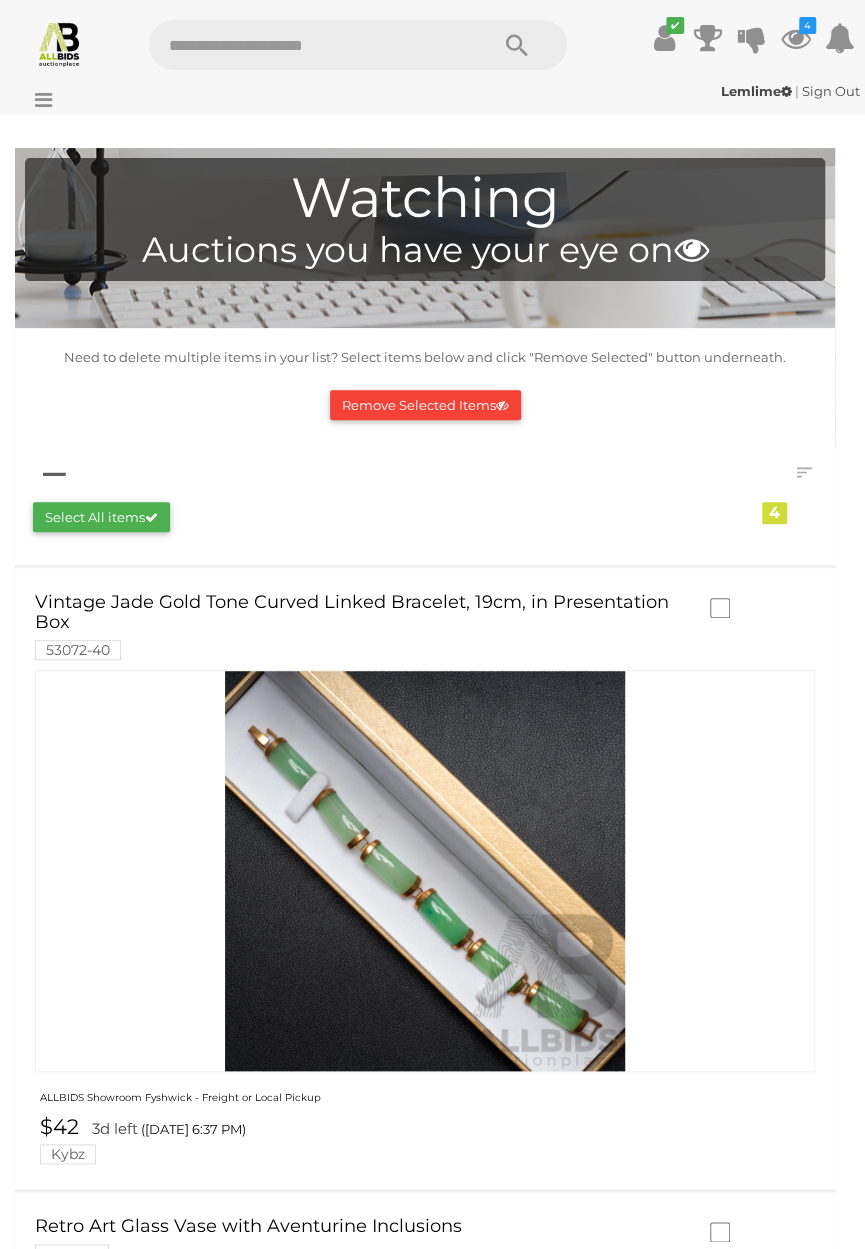 click at bounding box center (38, 100) 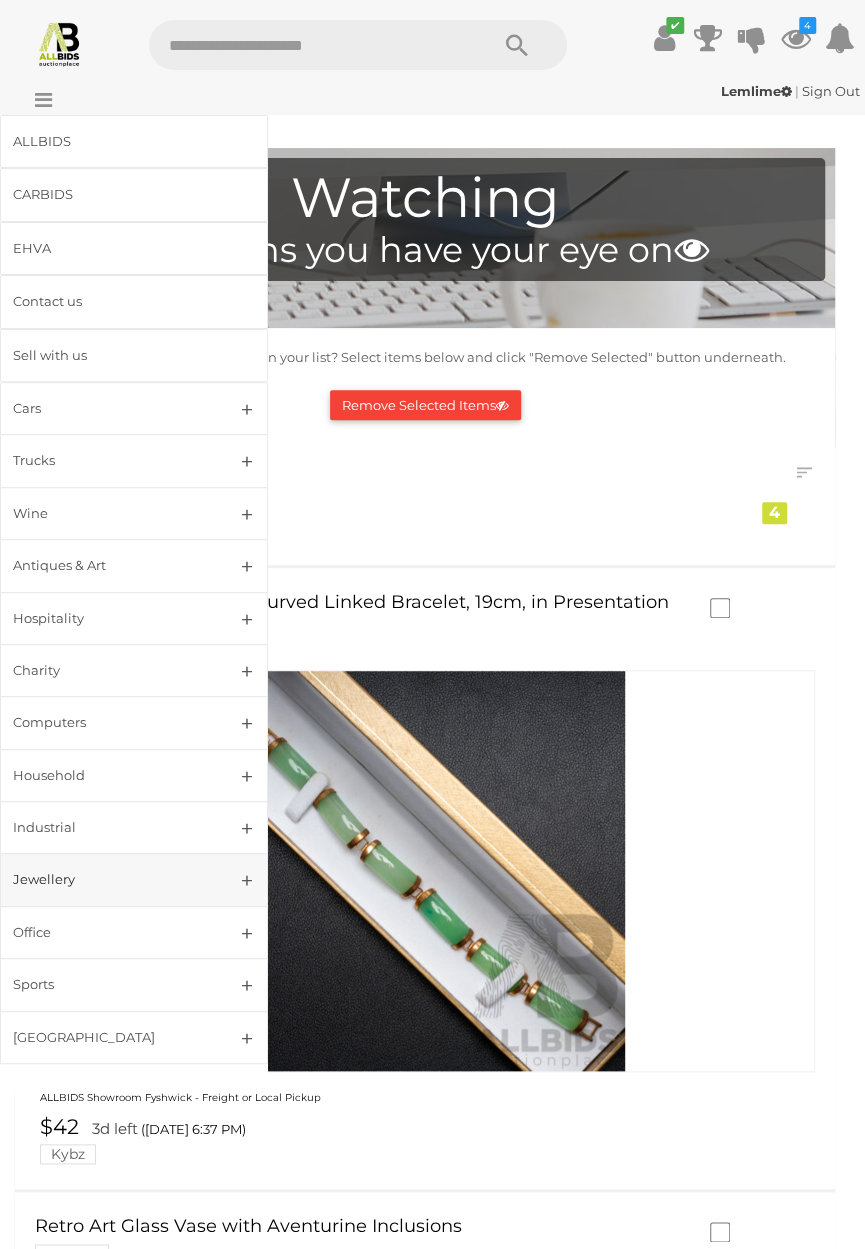 click on "Jewellery" at bounding box center (110, 879) 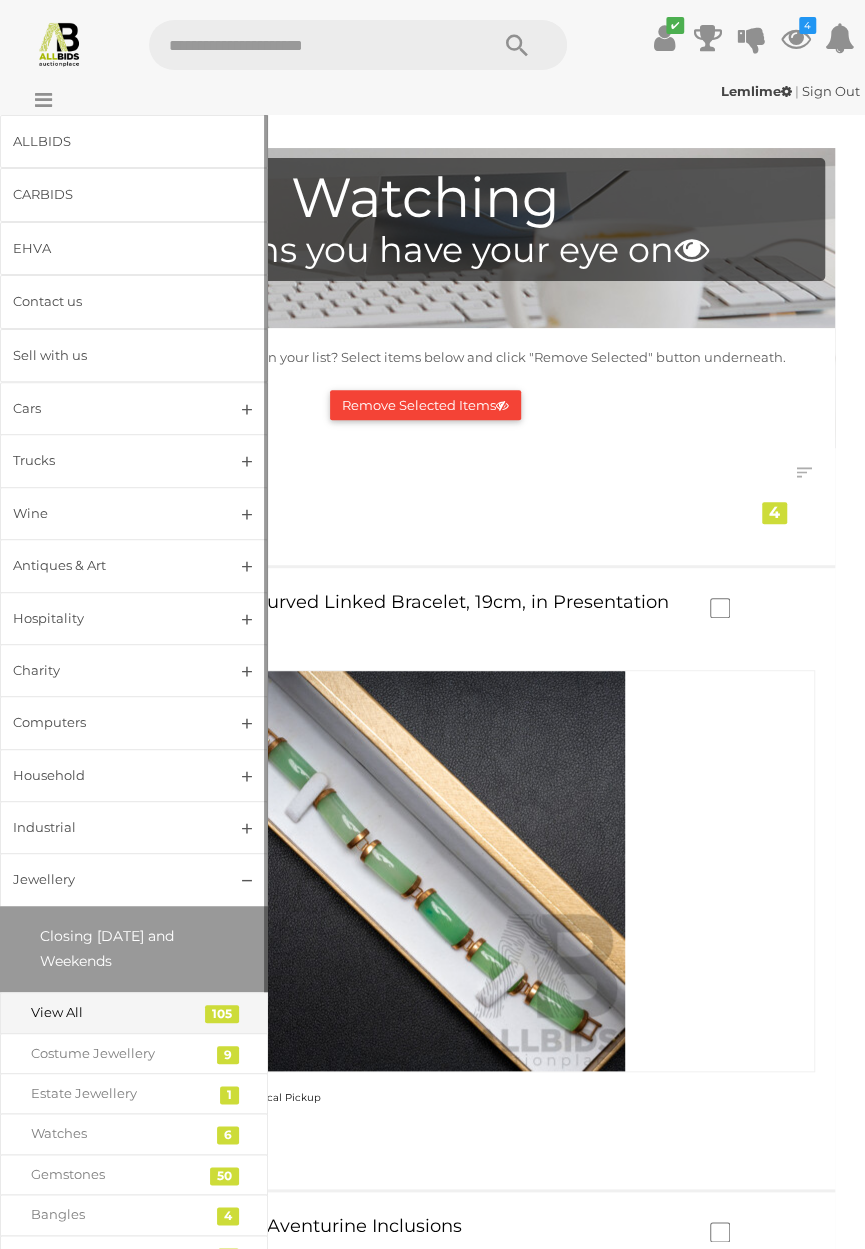 click on "View All" at bounding box center (119, 1012) 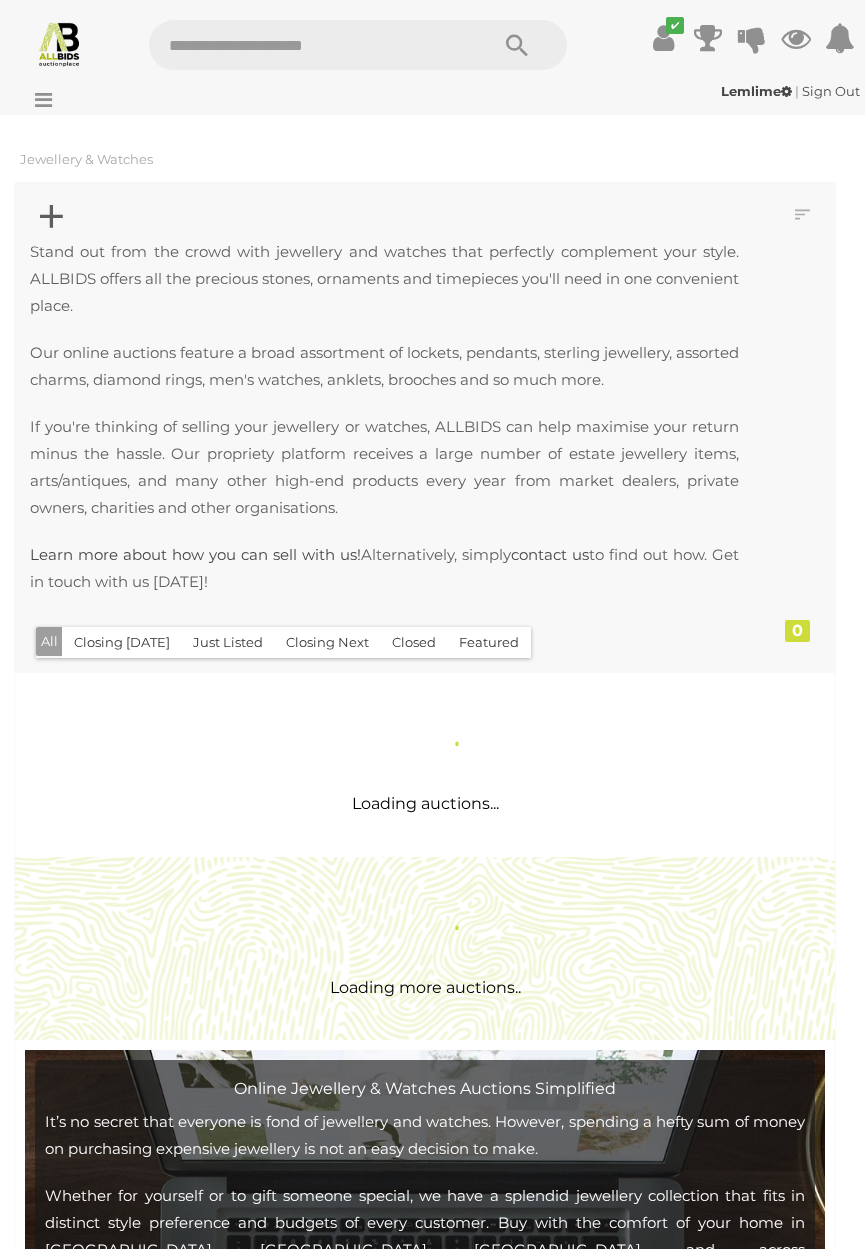 scroll, scrollTop: 0, scrollLeft: 0, axis: both 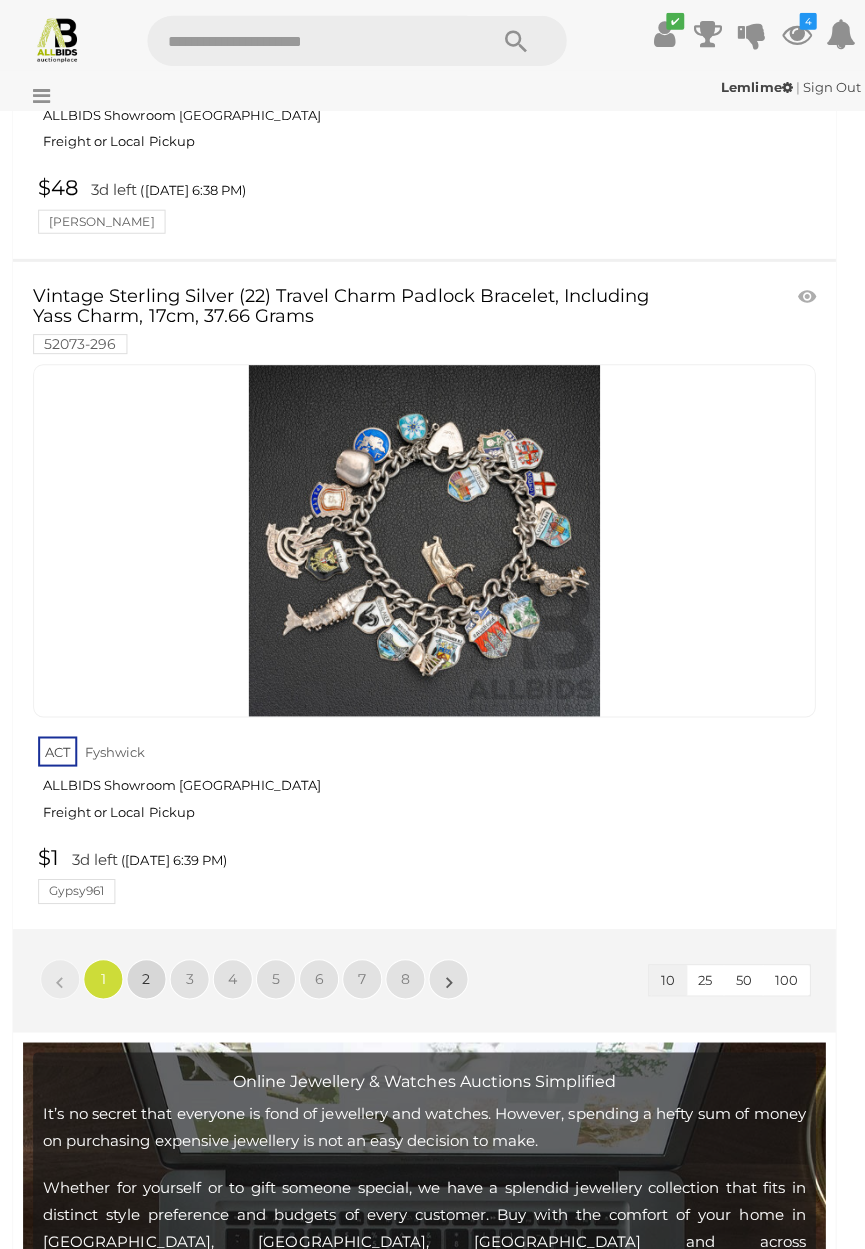 click on "2" at bounding box center [148, 980] 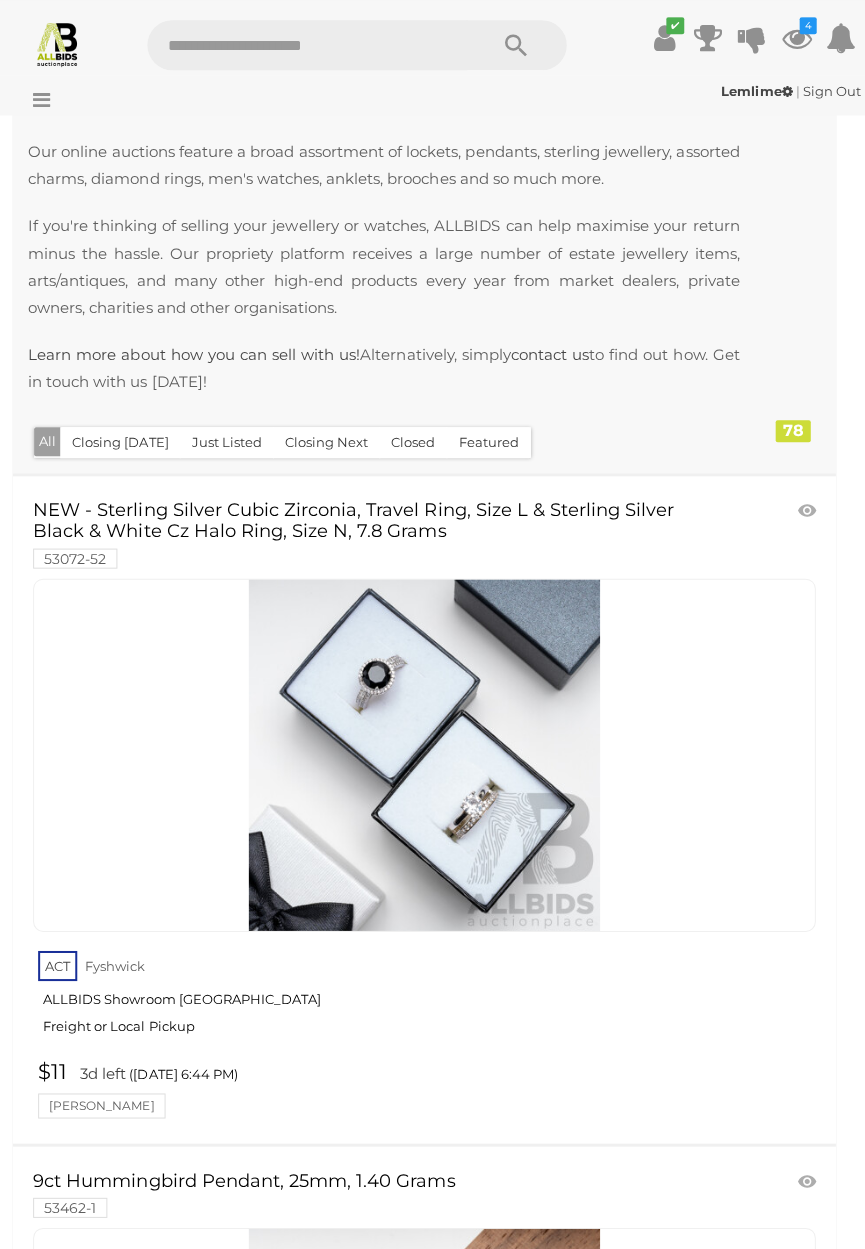 scroll, scrollTop: 185, scrollLeft: 0, axis: vertical 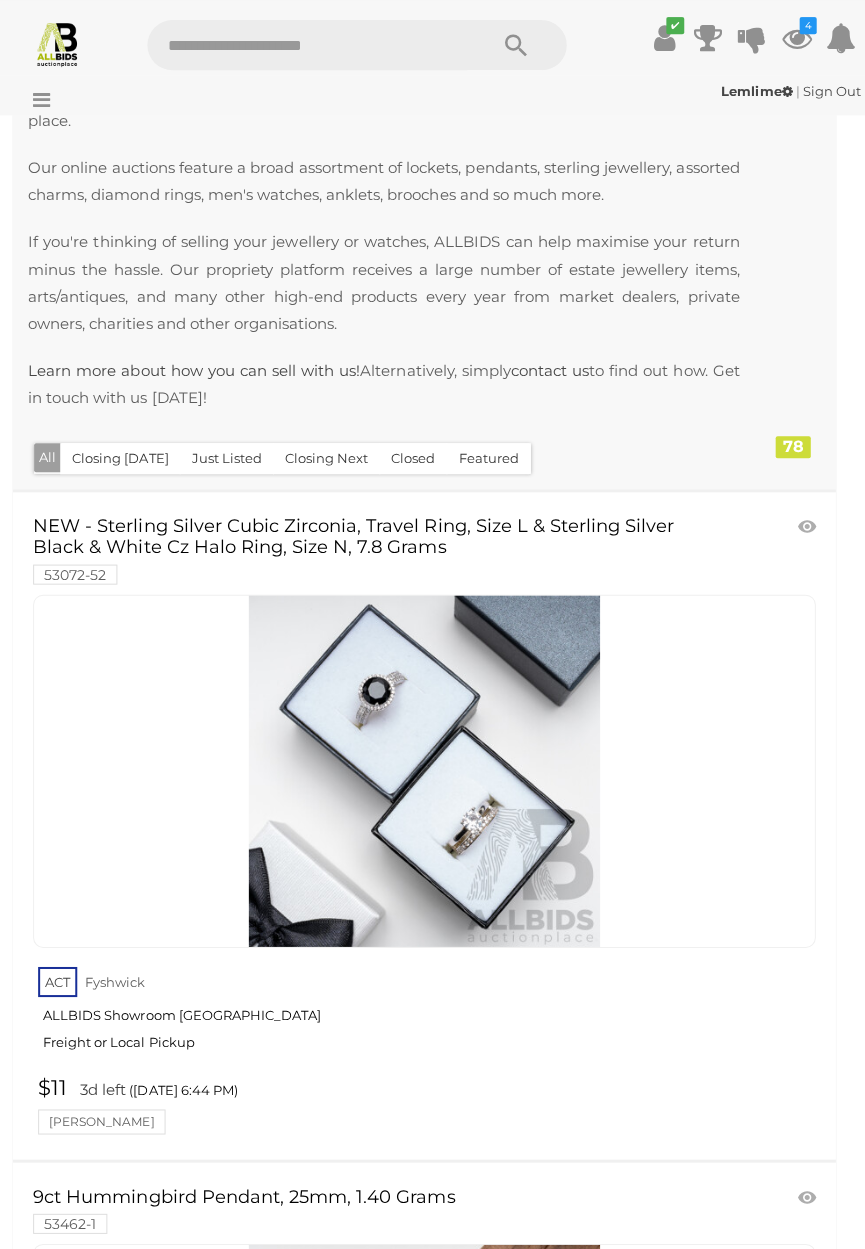 click at bounding box center (425, 769) 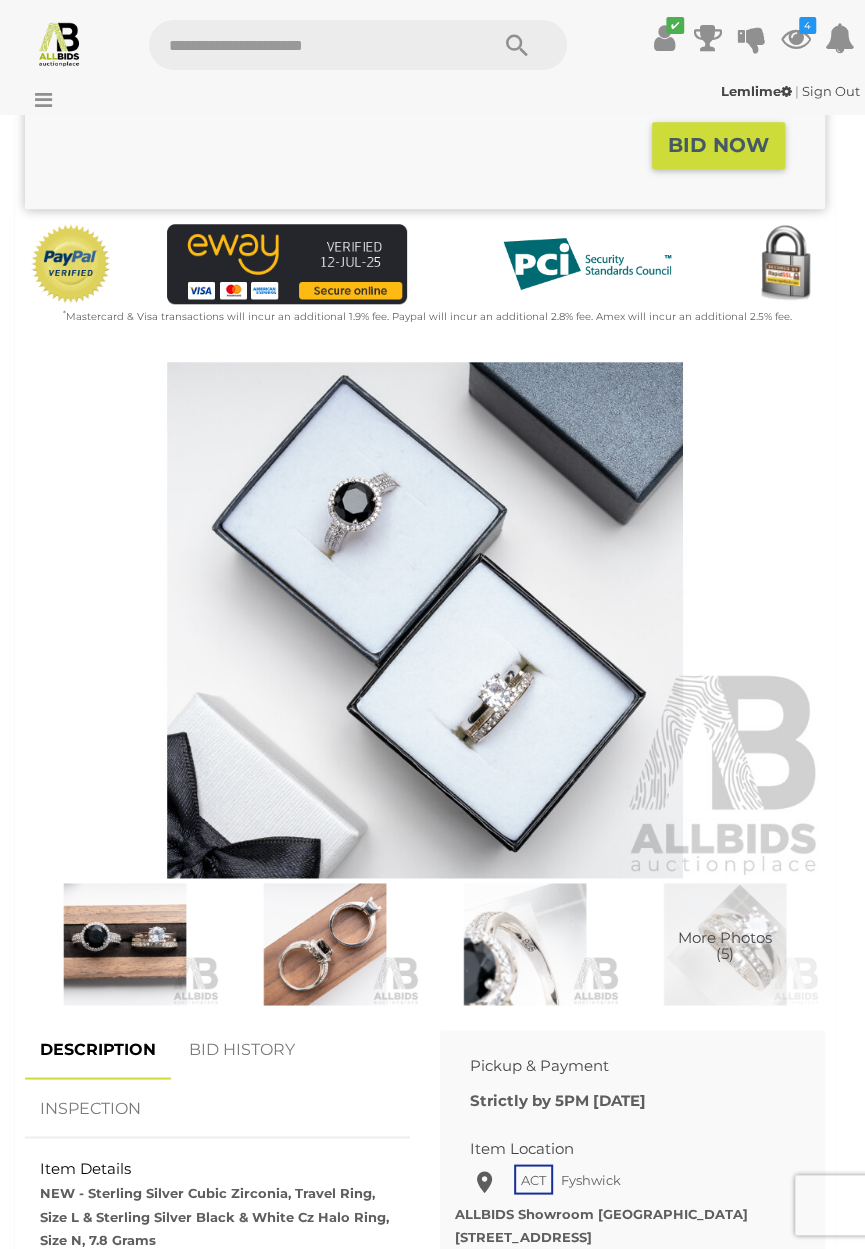 scroll, scrollTop: 534, scrollLeft: 0, axis: vertical 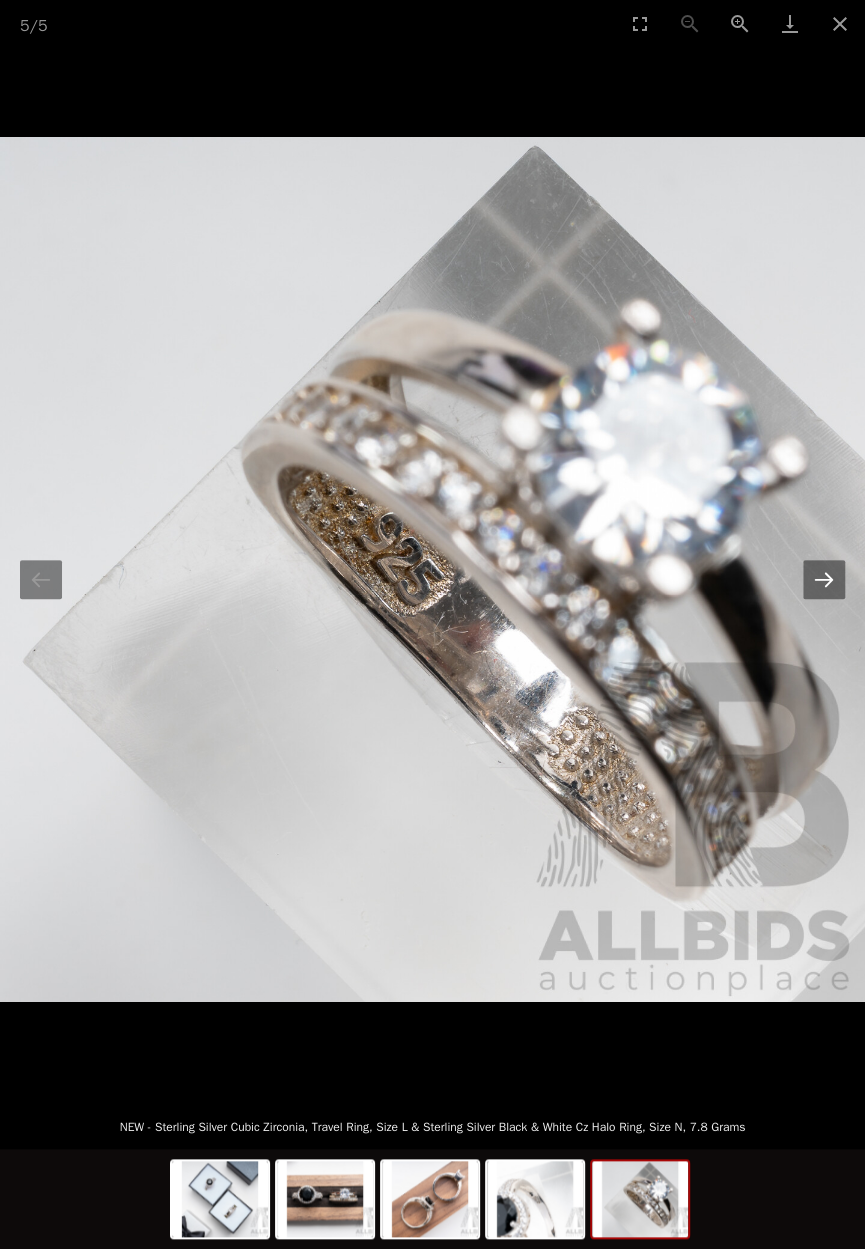 click at bounding box center (824, 579) 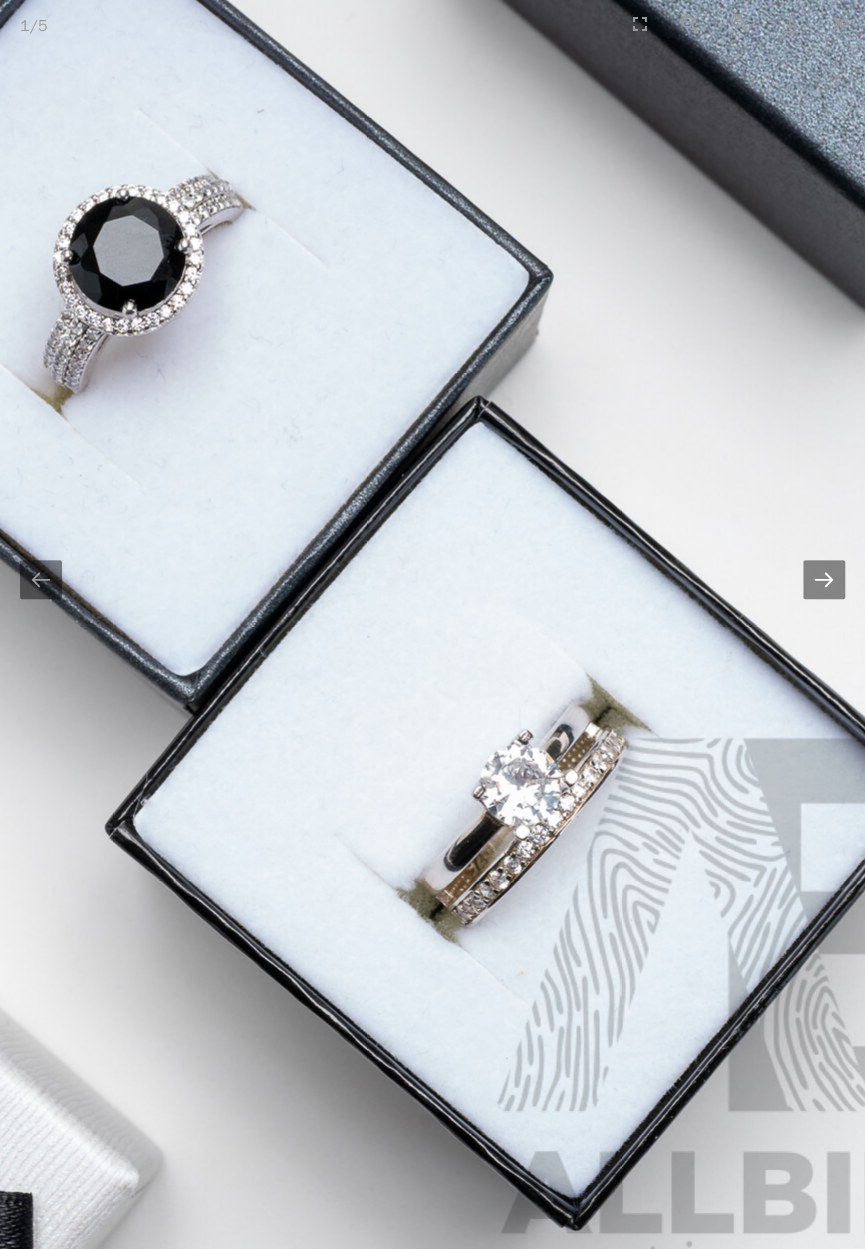 click at bounding box center (824, 579) 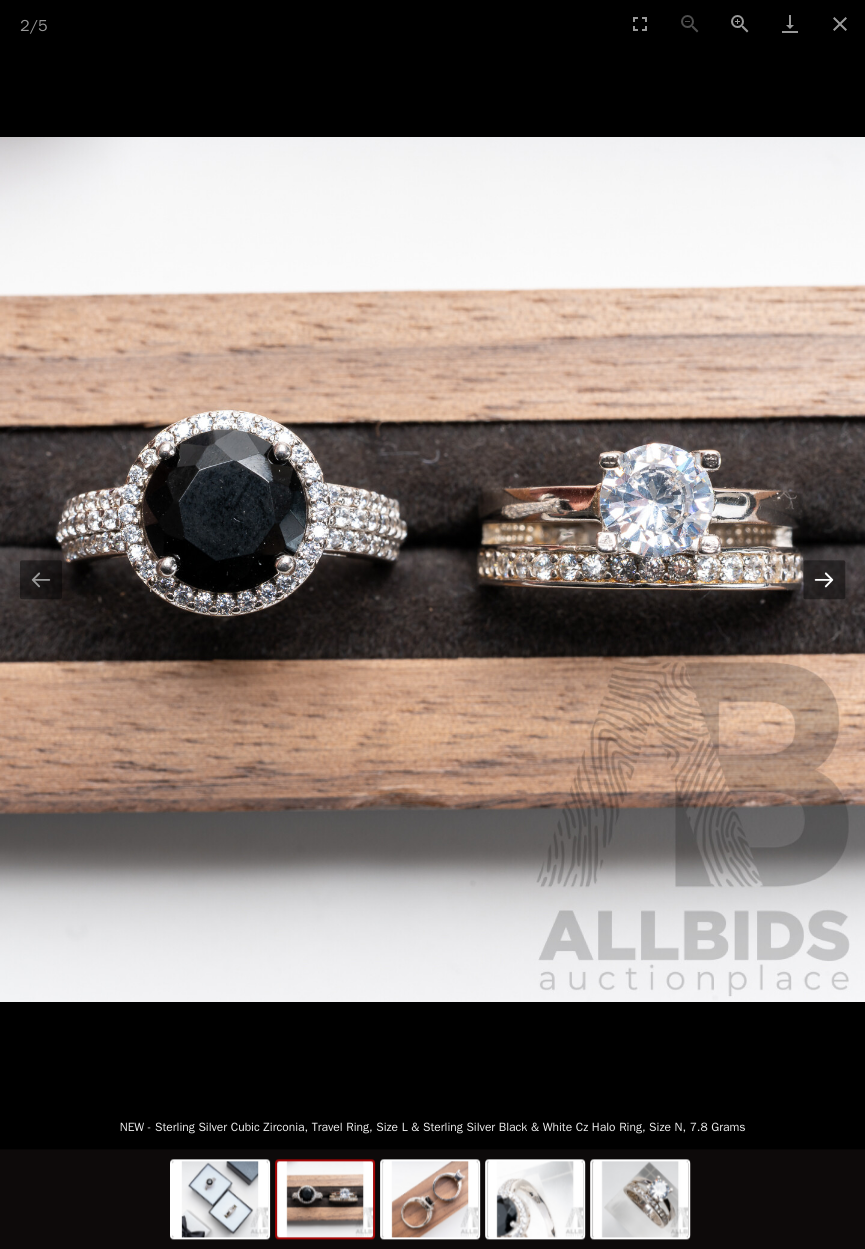 click at bounding box center [824, 579] 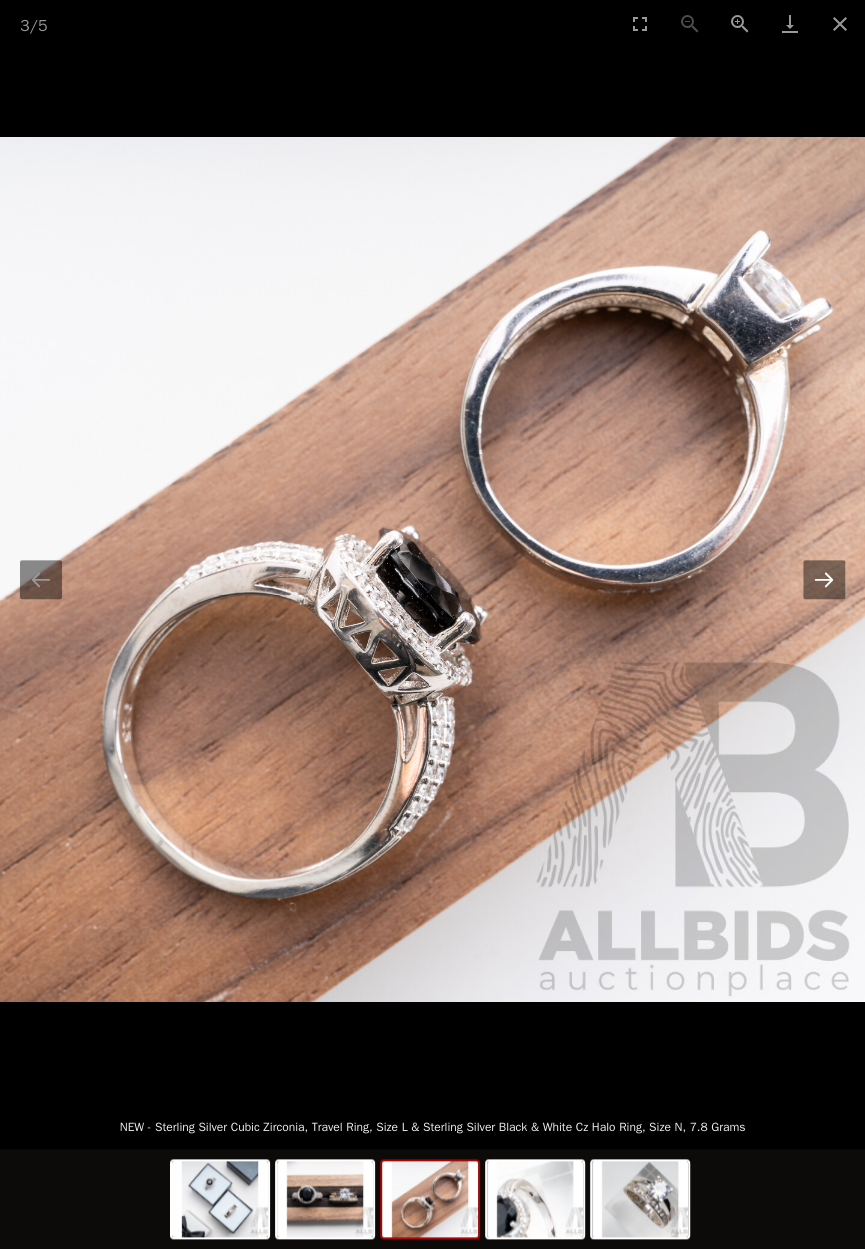 click at bounding box center [824, 579] 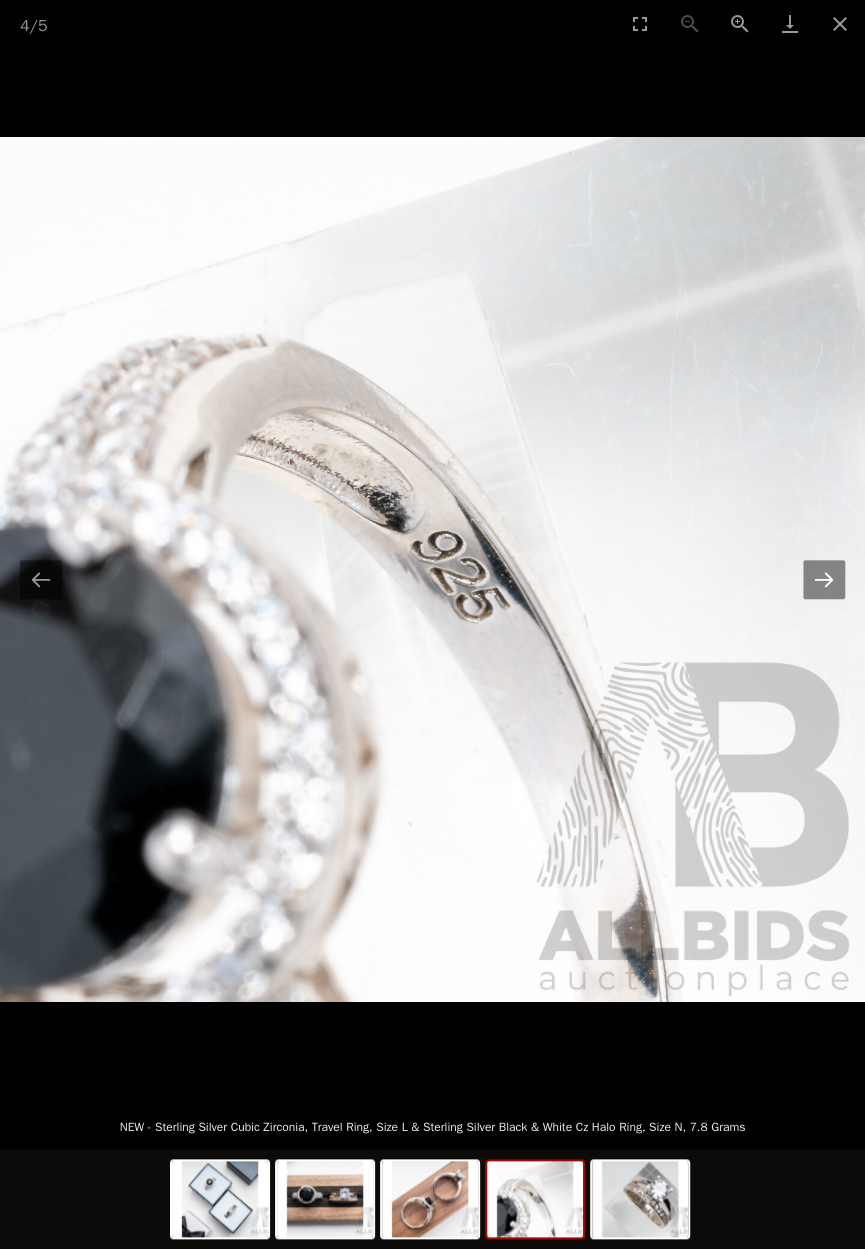 click at bounding box center (824, 579) 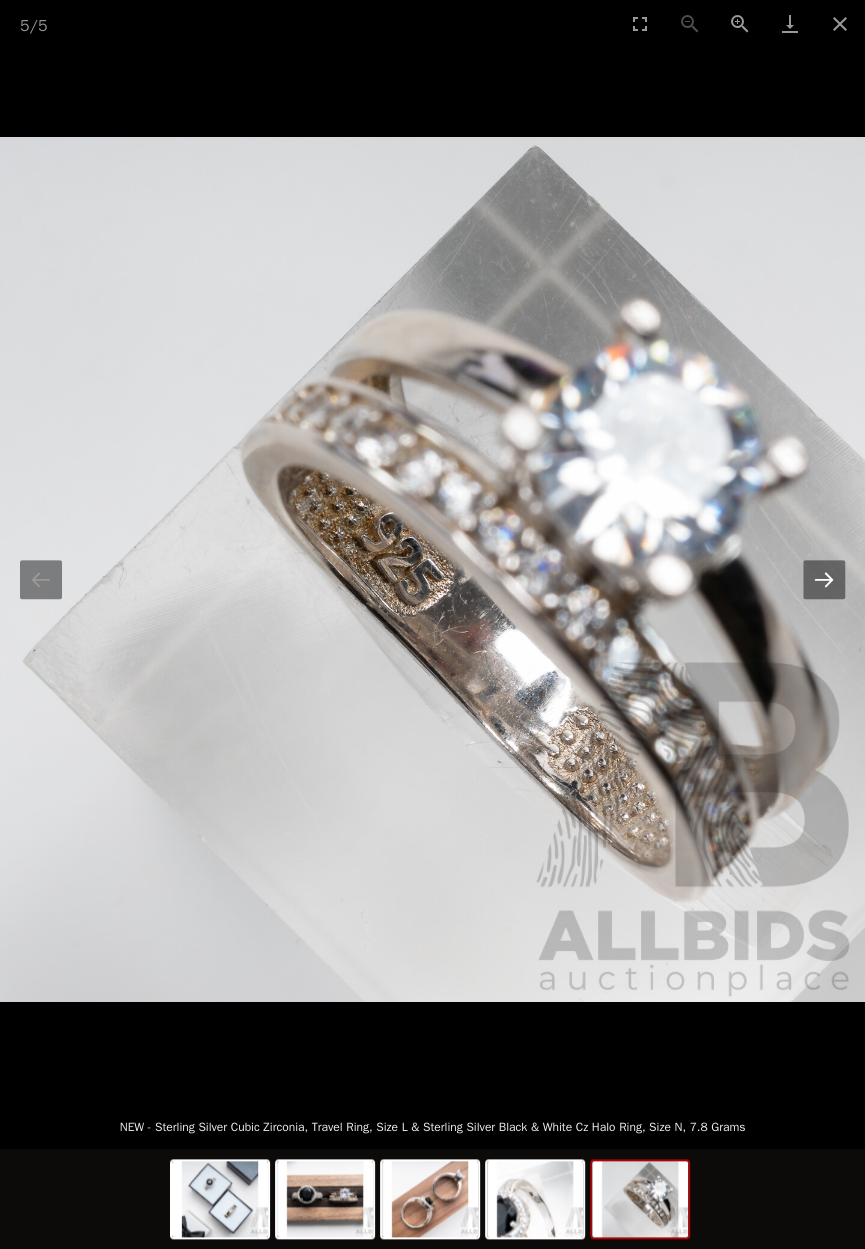 click at bounding box center [824, 579] 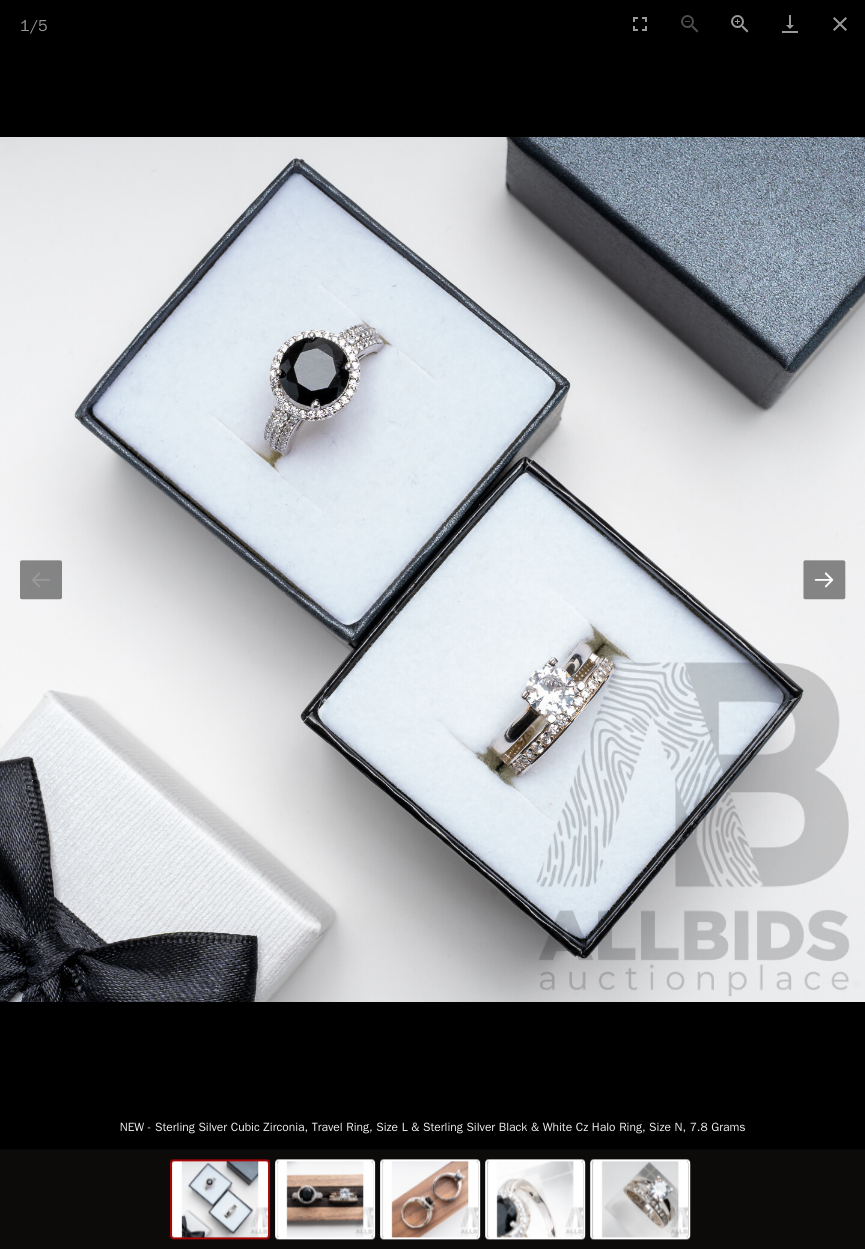 click at bounding box center (824, 579) 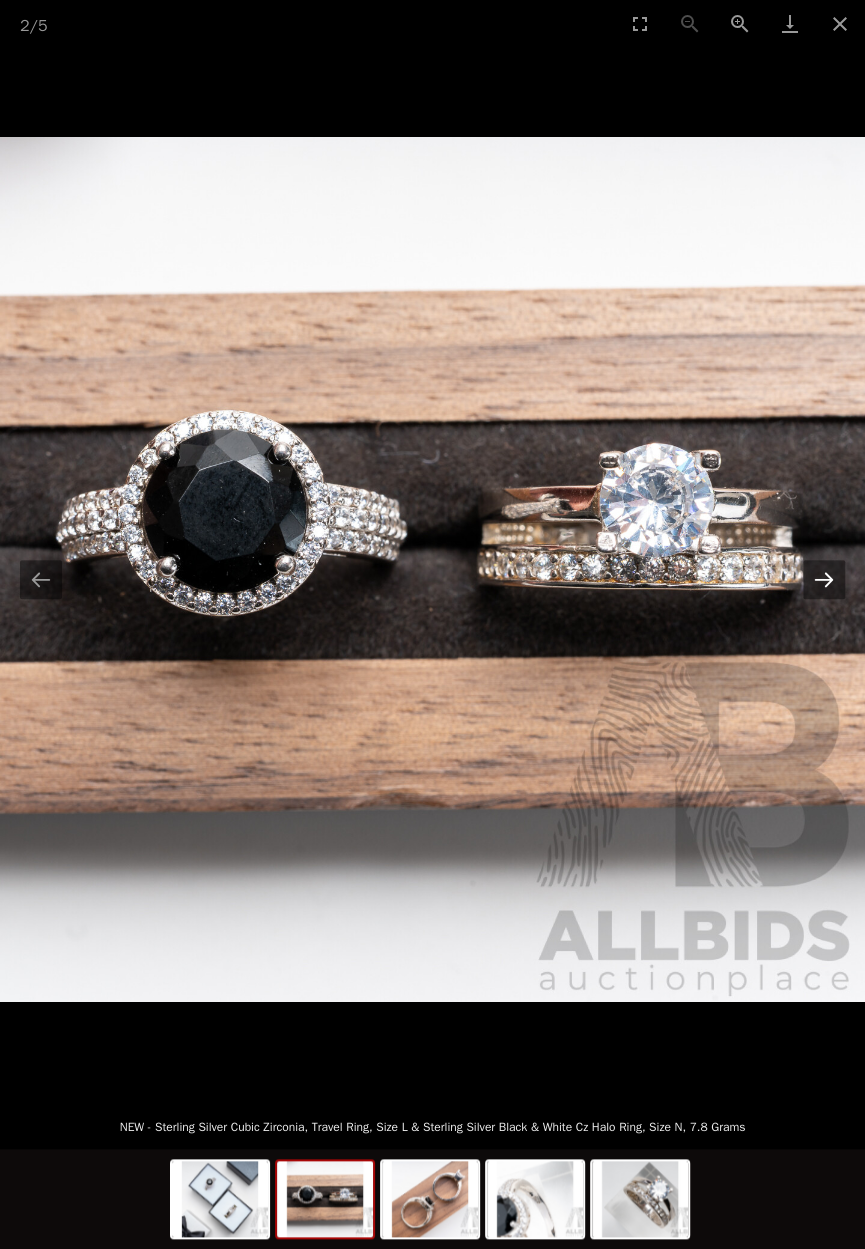click at bounding box center (824, 579) 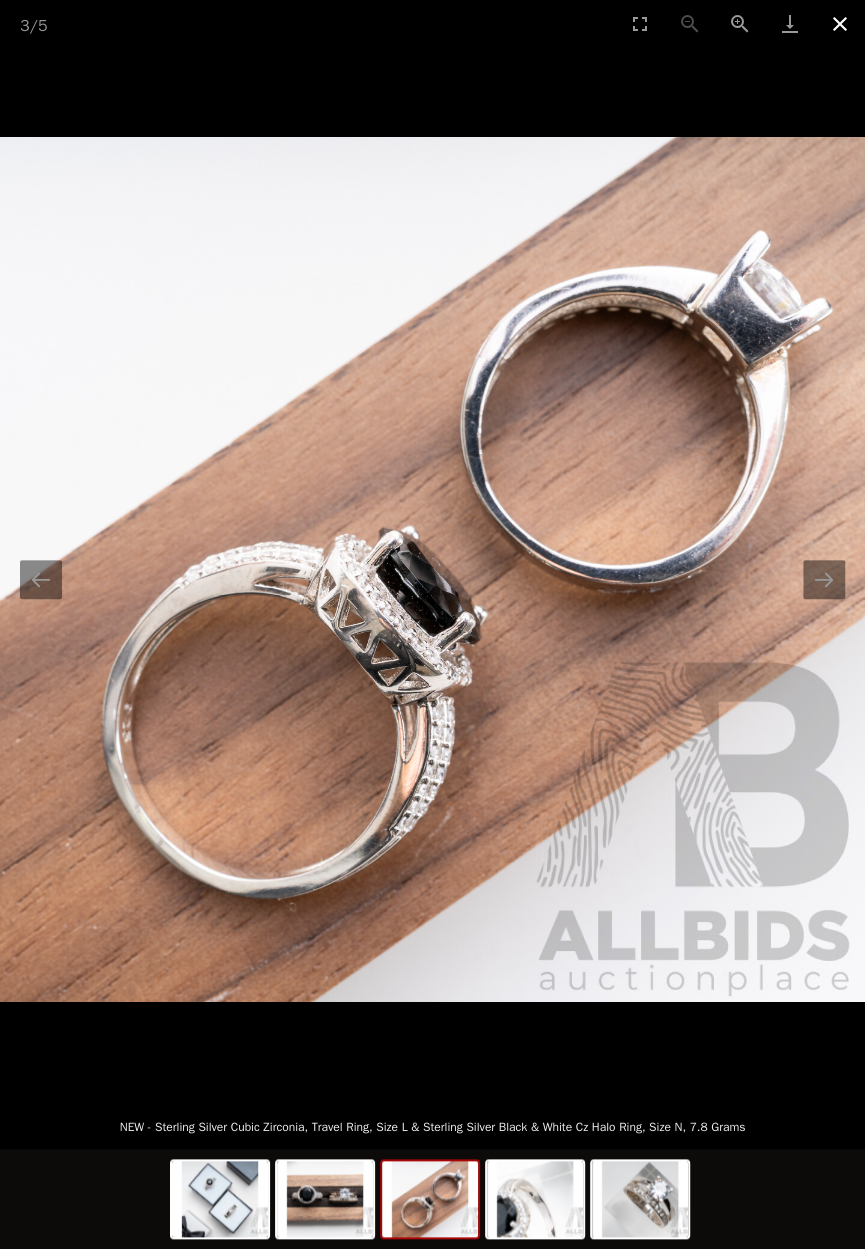 click at bounding box center [840, 23] 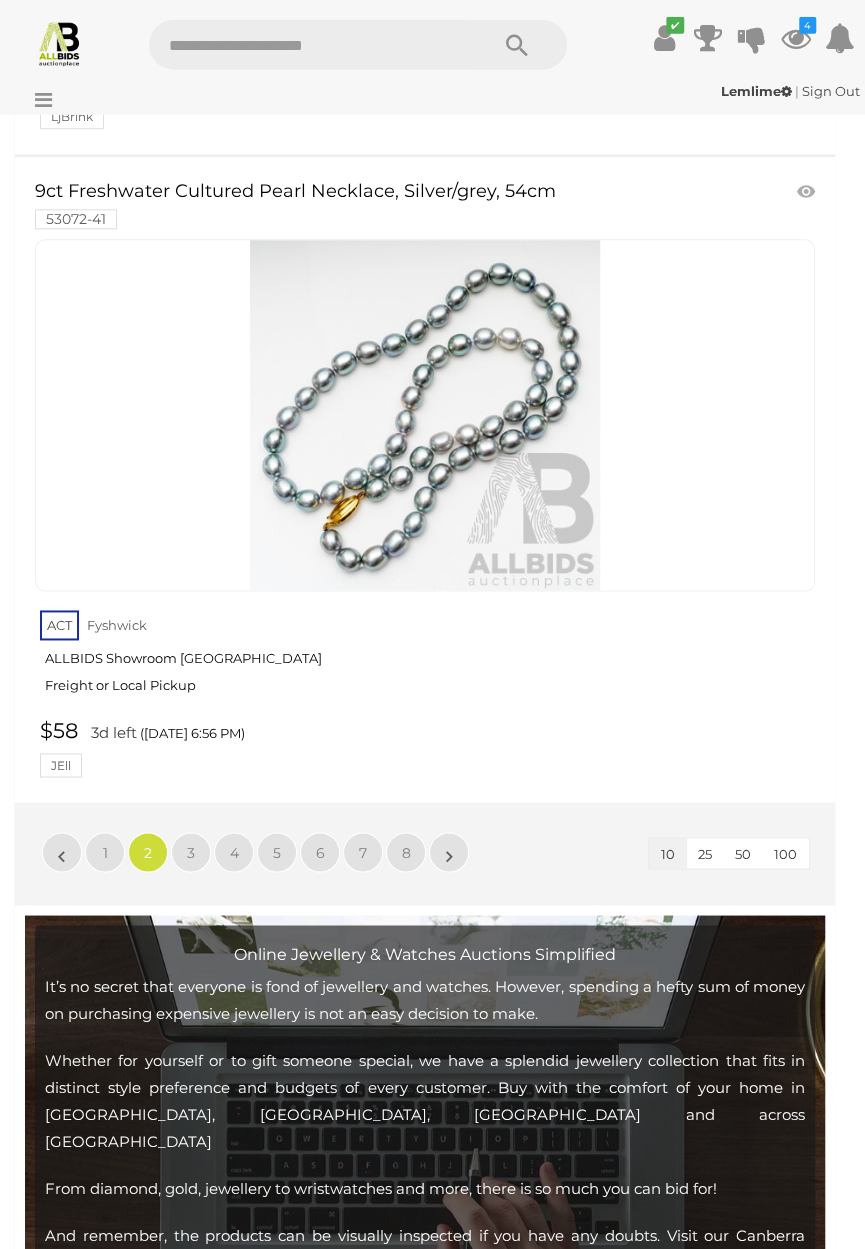 scroll, scrollTop: 6454, scrollLeft: 0, axis: vertical 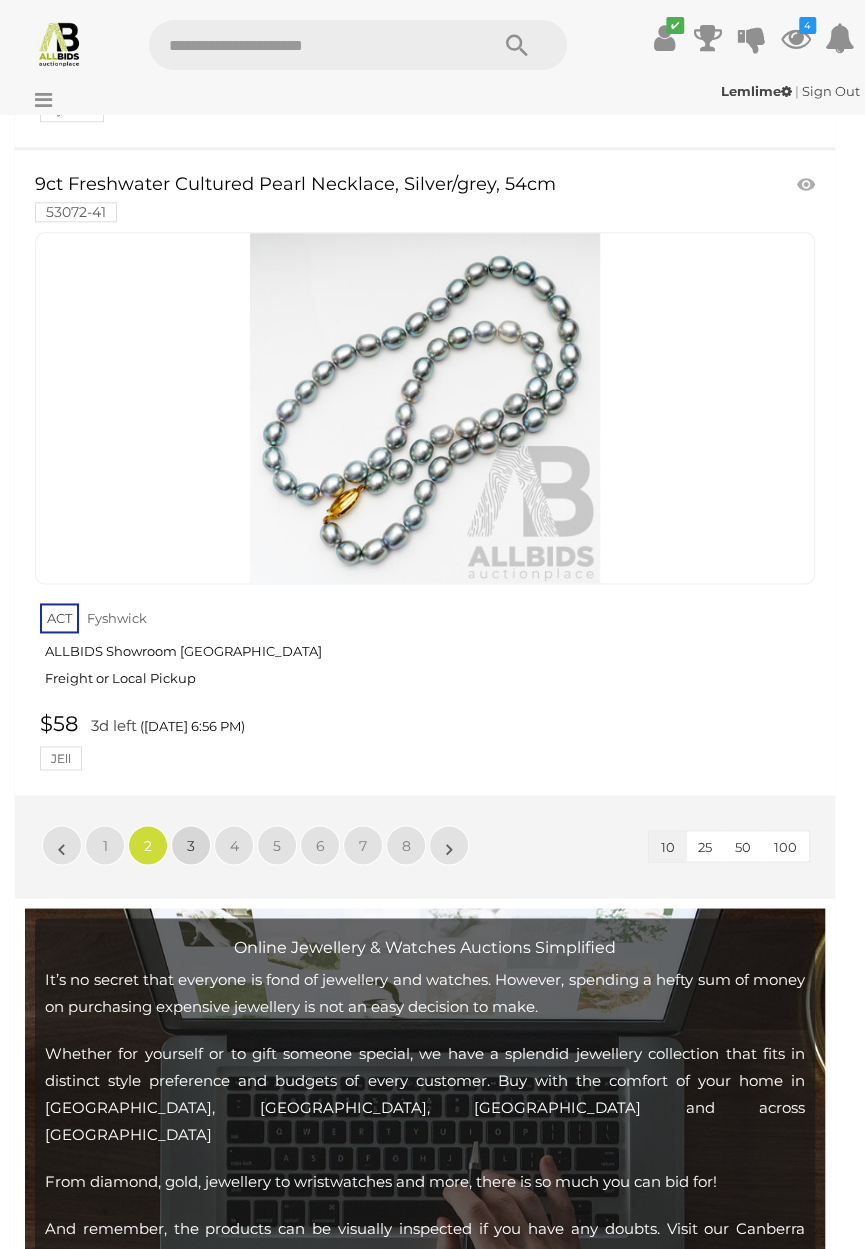 click on "3" at bounding box center (191, 845) 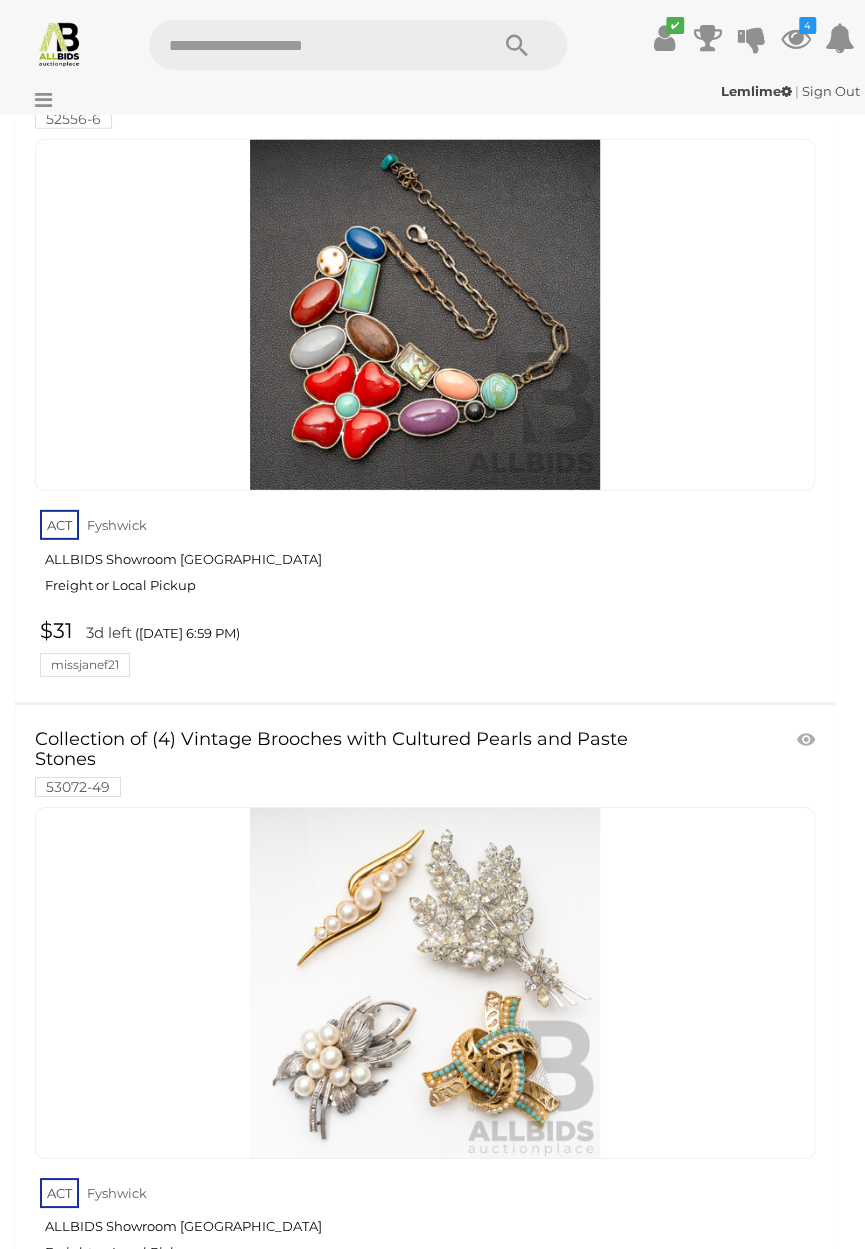 scroll, scrollTop: 1917, scrollLeft: 0, axis: vertical 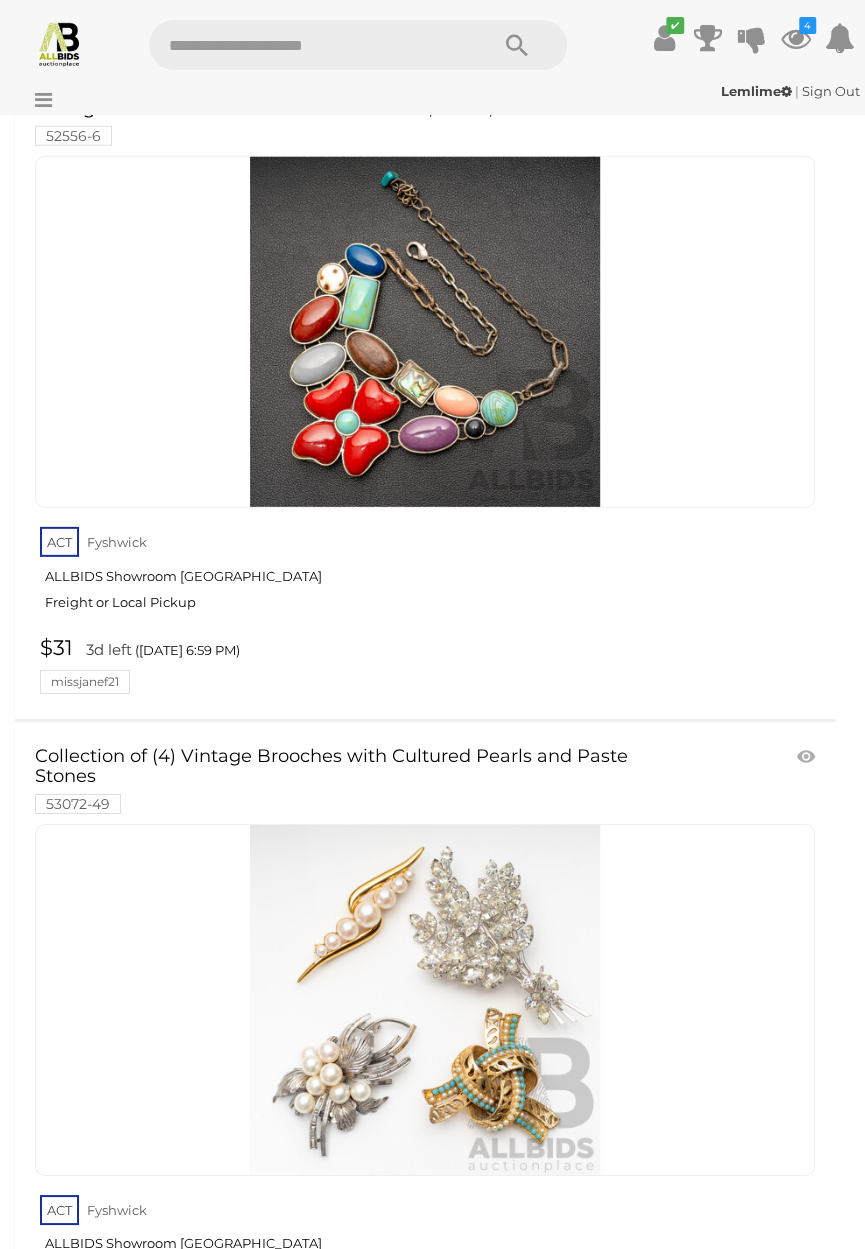 click at bounding box center (425, 1000) 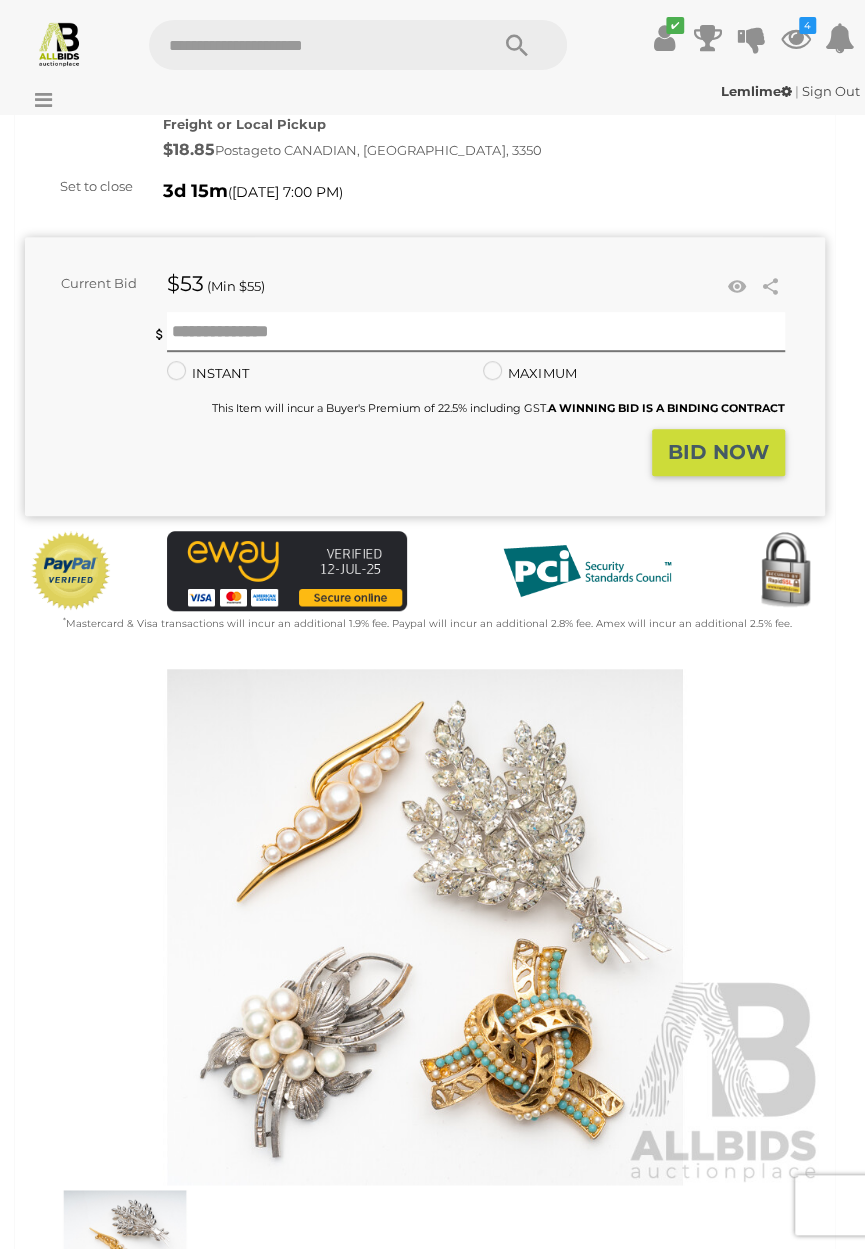 scroll, scrollTop: 203, scrollLeft: 0, axis: vertical 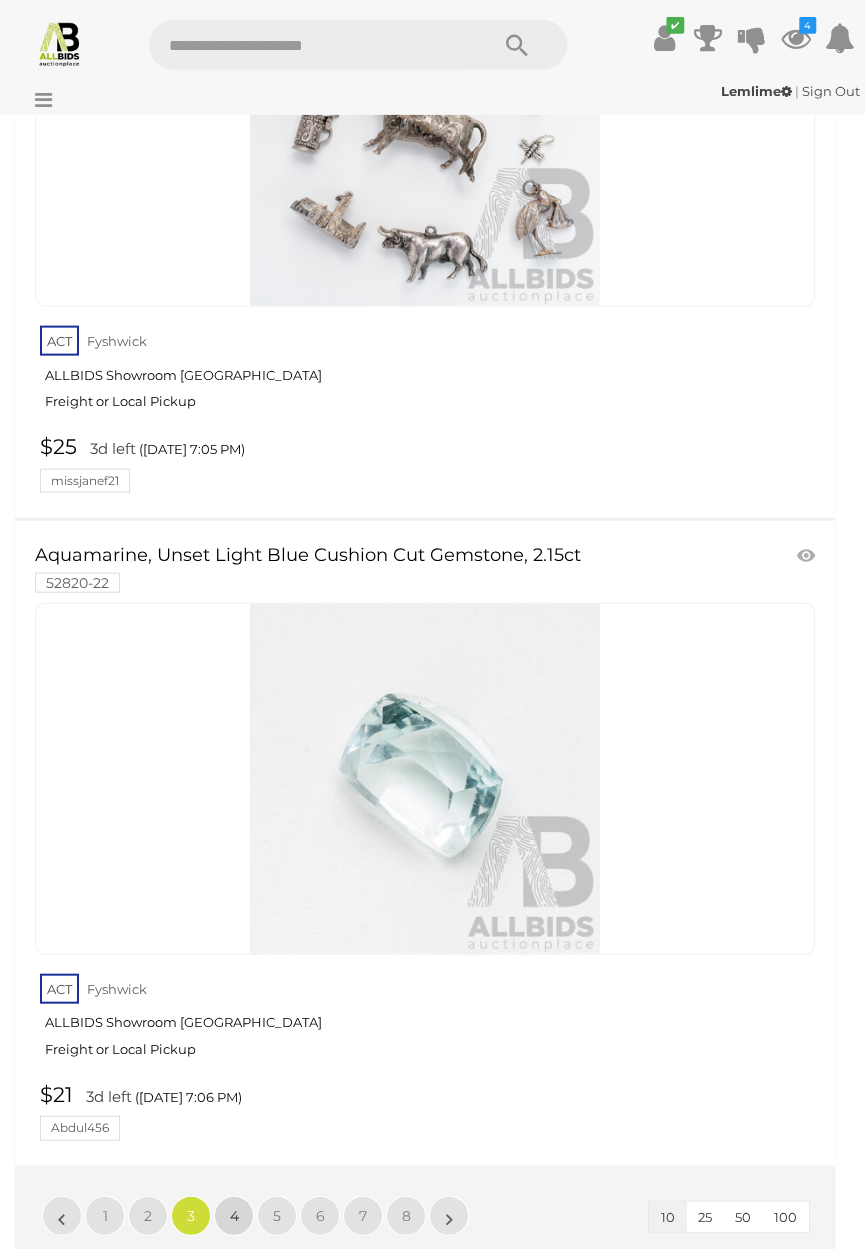 click on "4" at bounding box center (234, 1216) 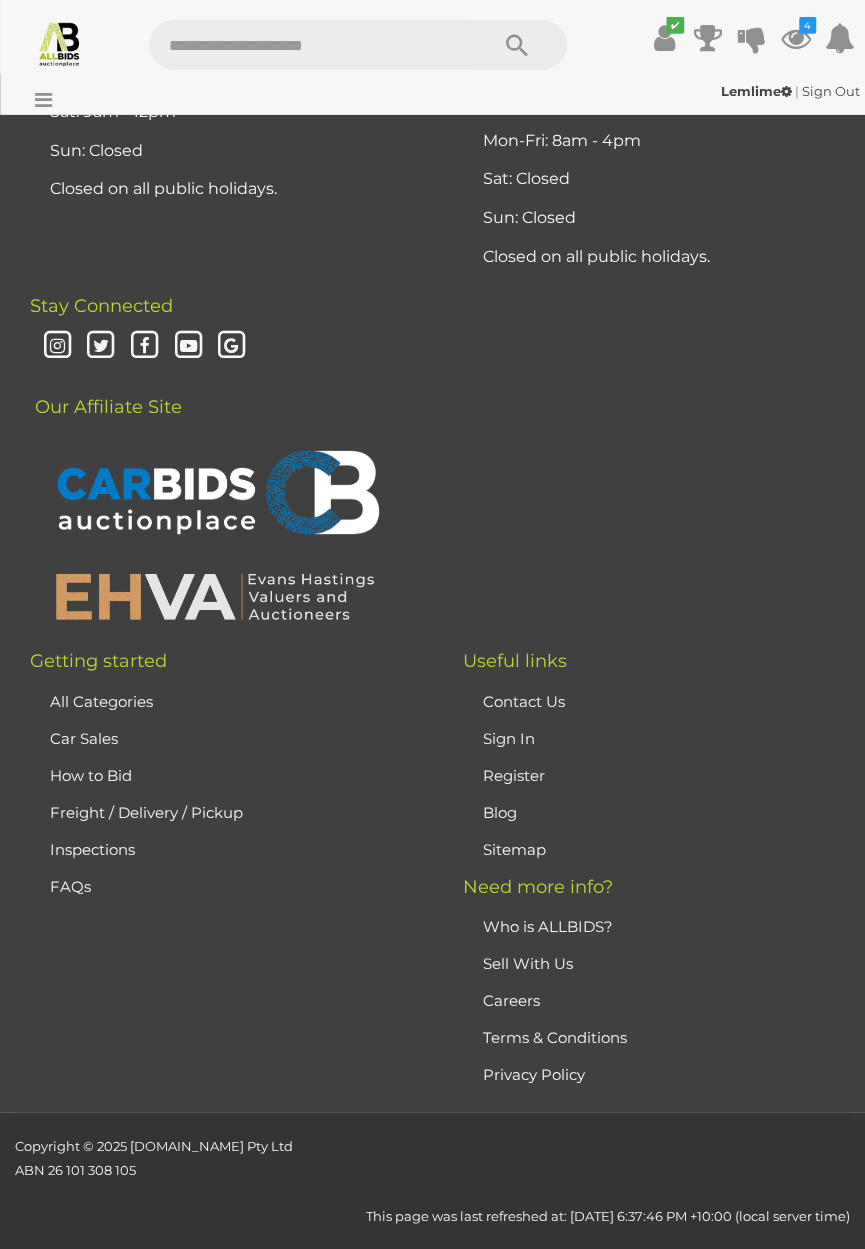 scroll, scrollTop: 473, scrollLeft: 0, axis: vertical 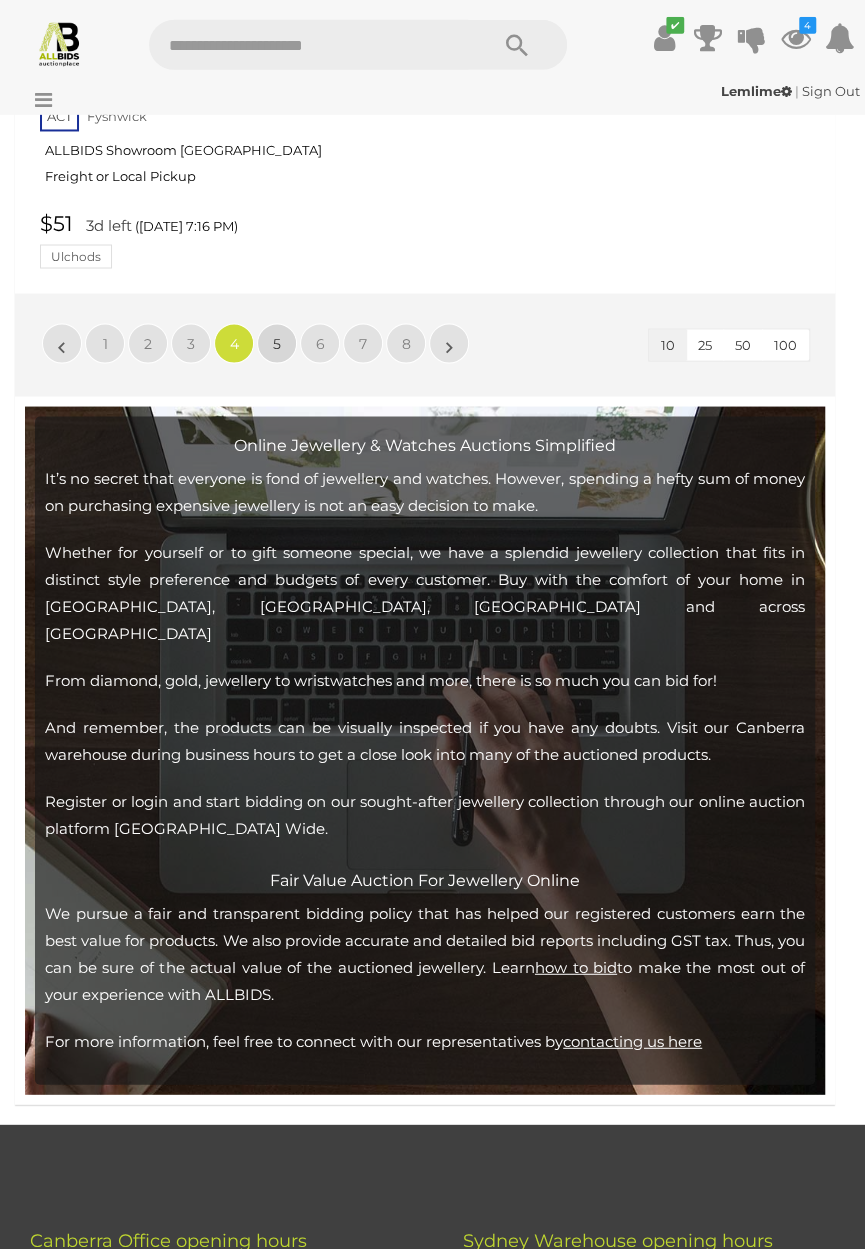 click on "5" at bounding box center [277, 344] 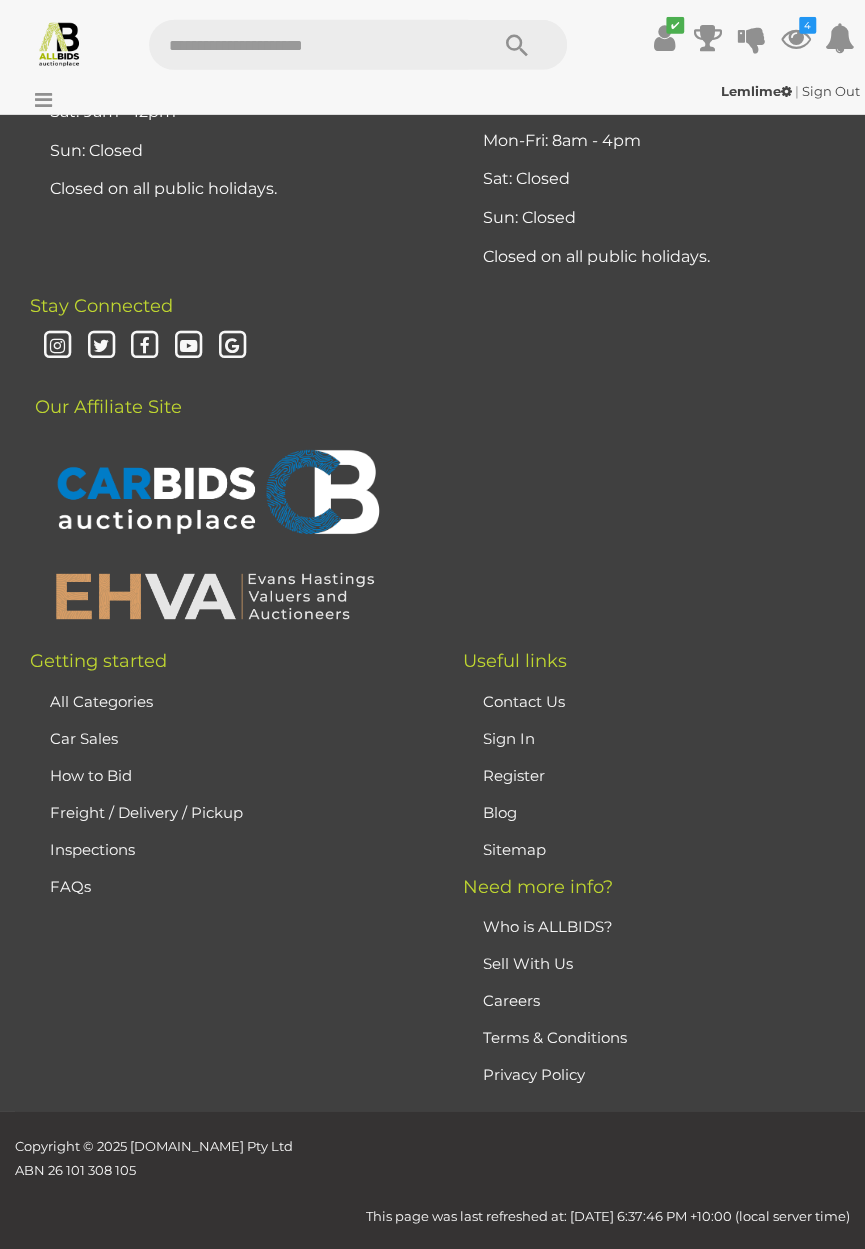 scroll, scrollTop: 473, scrollLeft: 0, axis: vertical 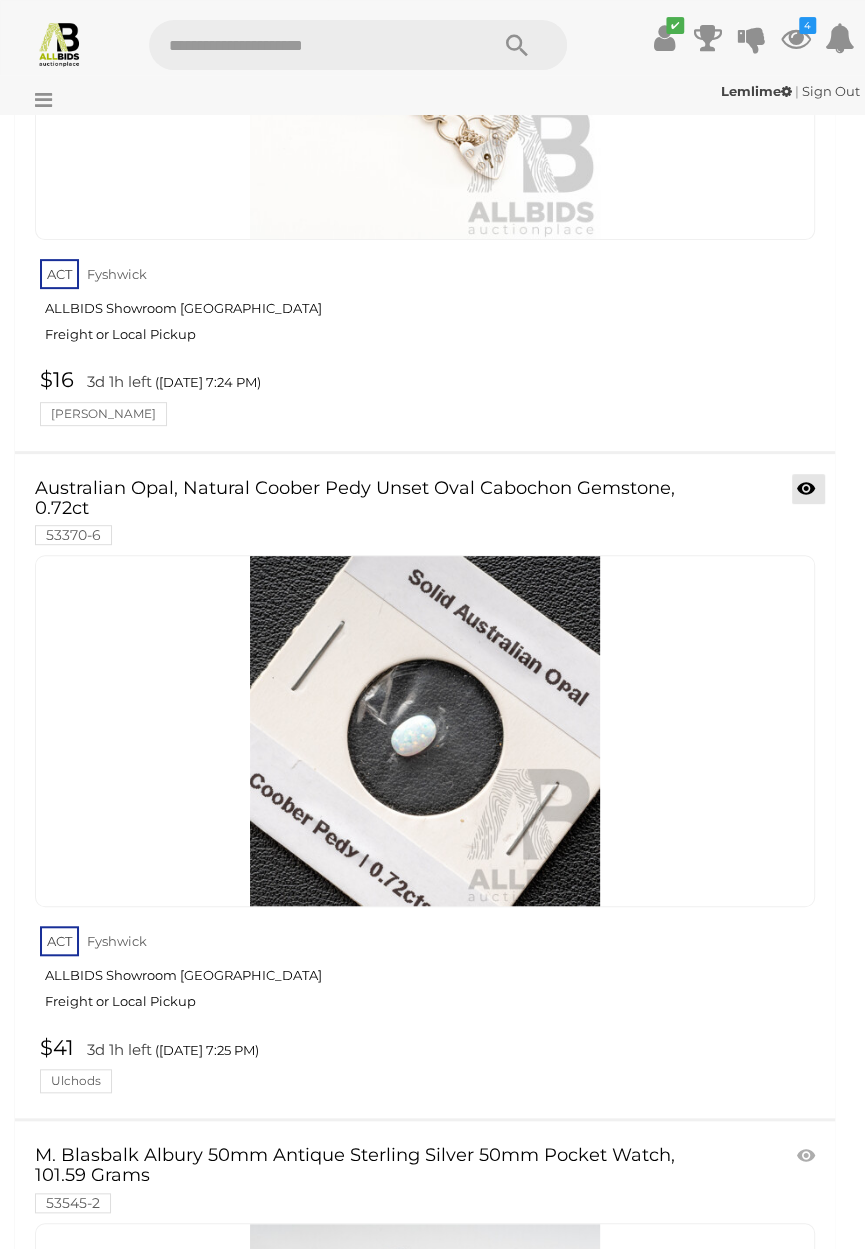 click at bounding box center [806, 489] 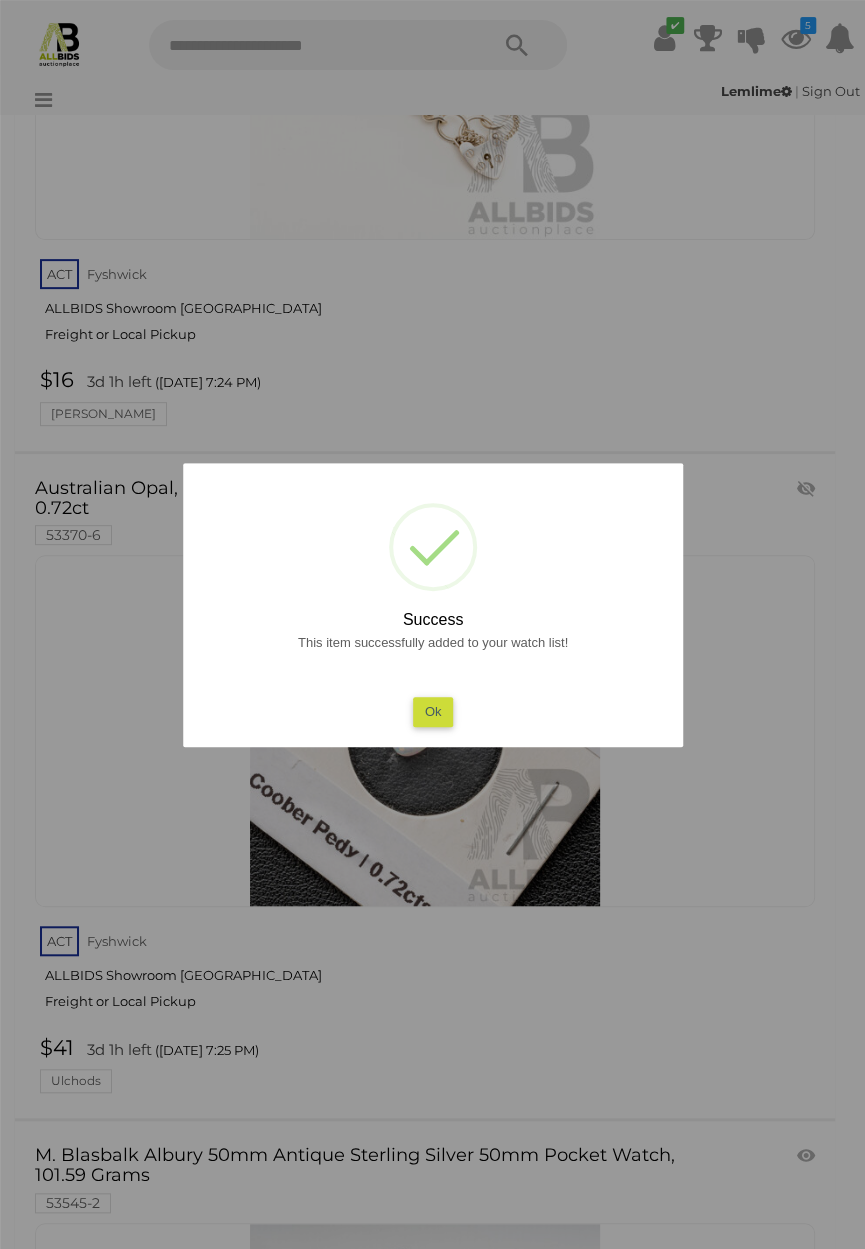 click on "Ok" at bounding box center (432, 711) 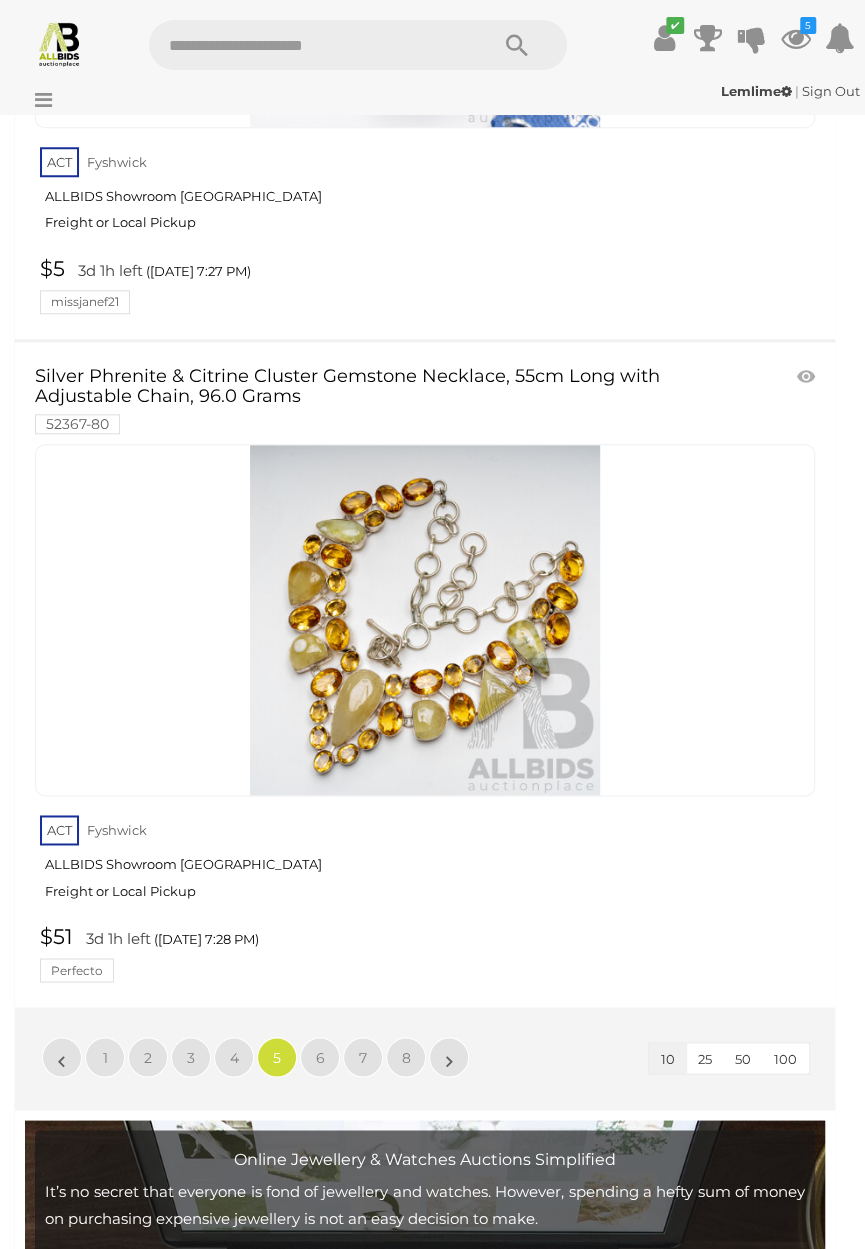 scroll, scrollTop: 6343, scrollLeft: 0, axis: vertical 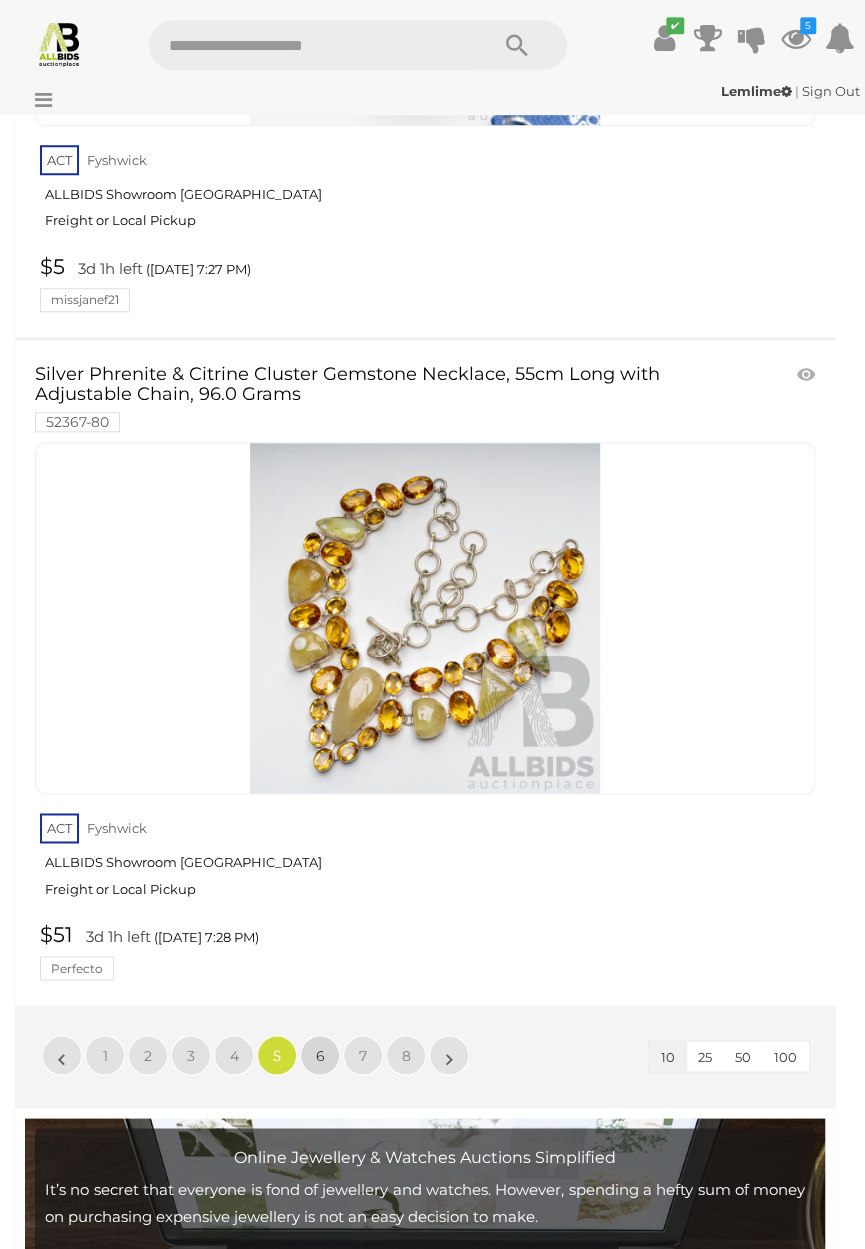 click on "6" at bounding box center (320, 1055) 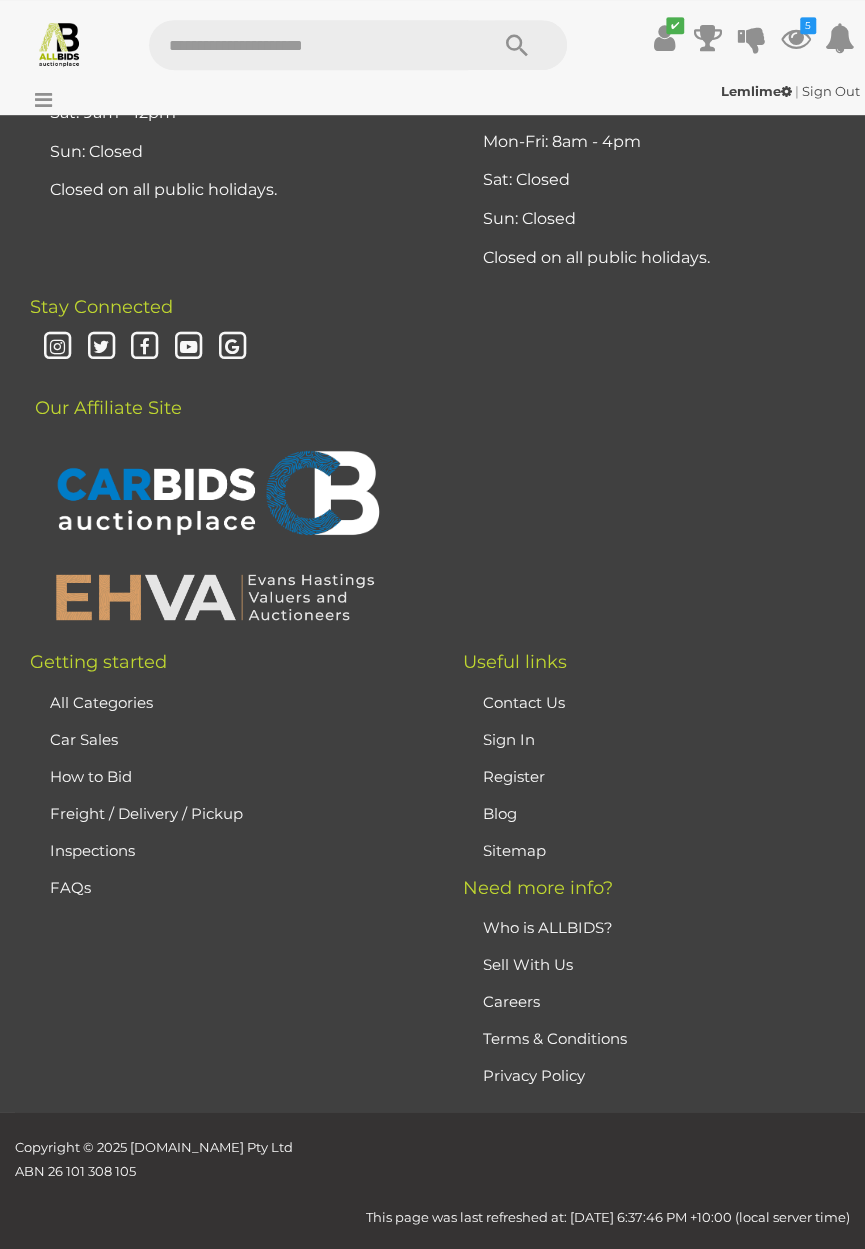 scroll, scrollTop: 473, scrollLeft: 0, axis: vertical 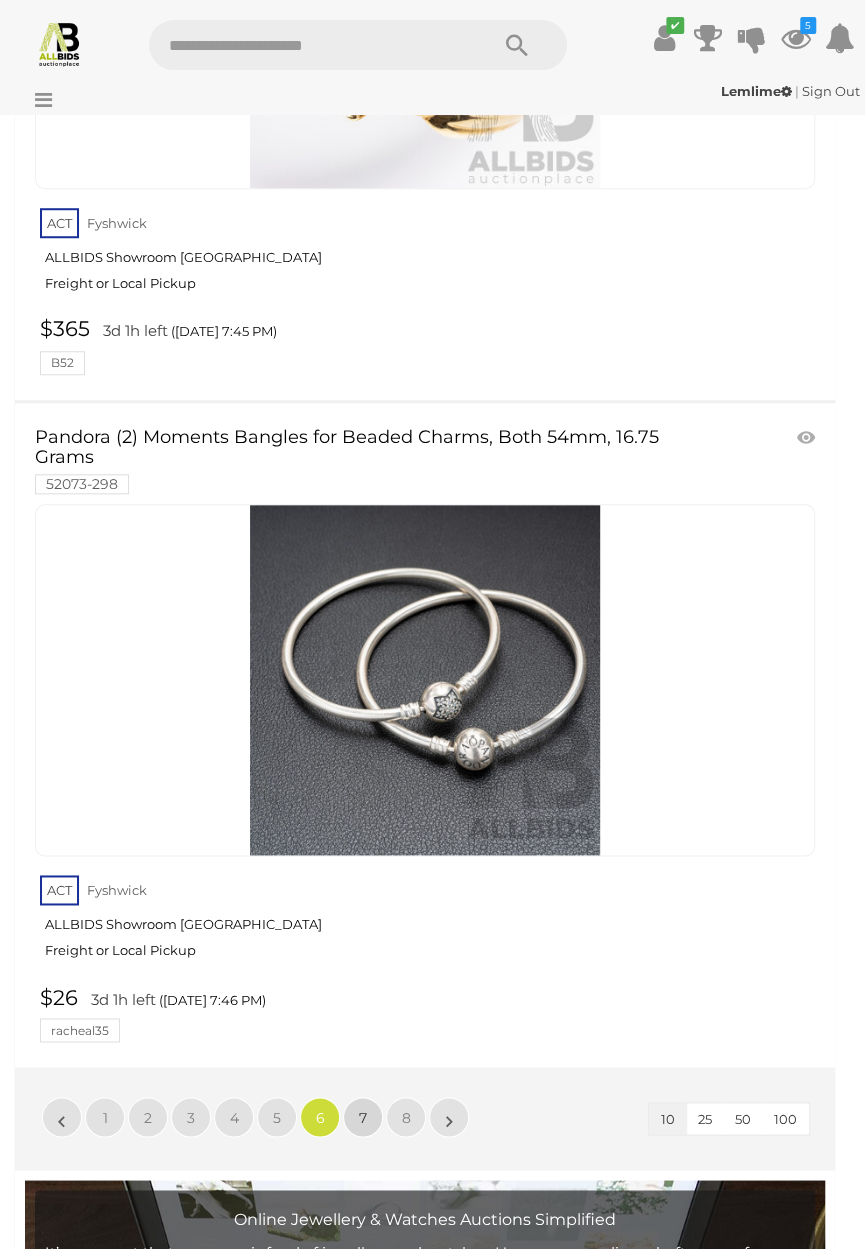 click on "7" at bounding box center [363, 1117] 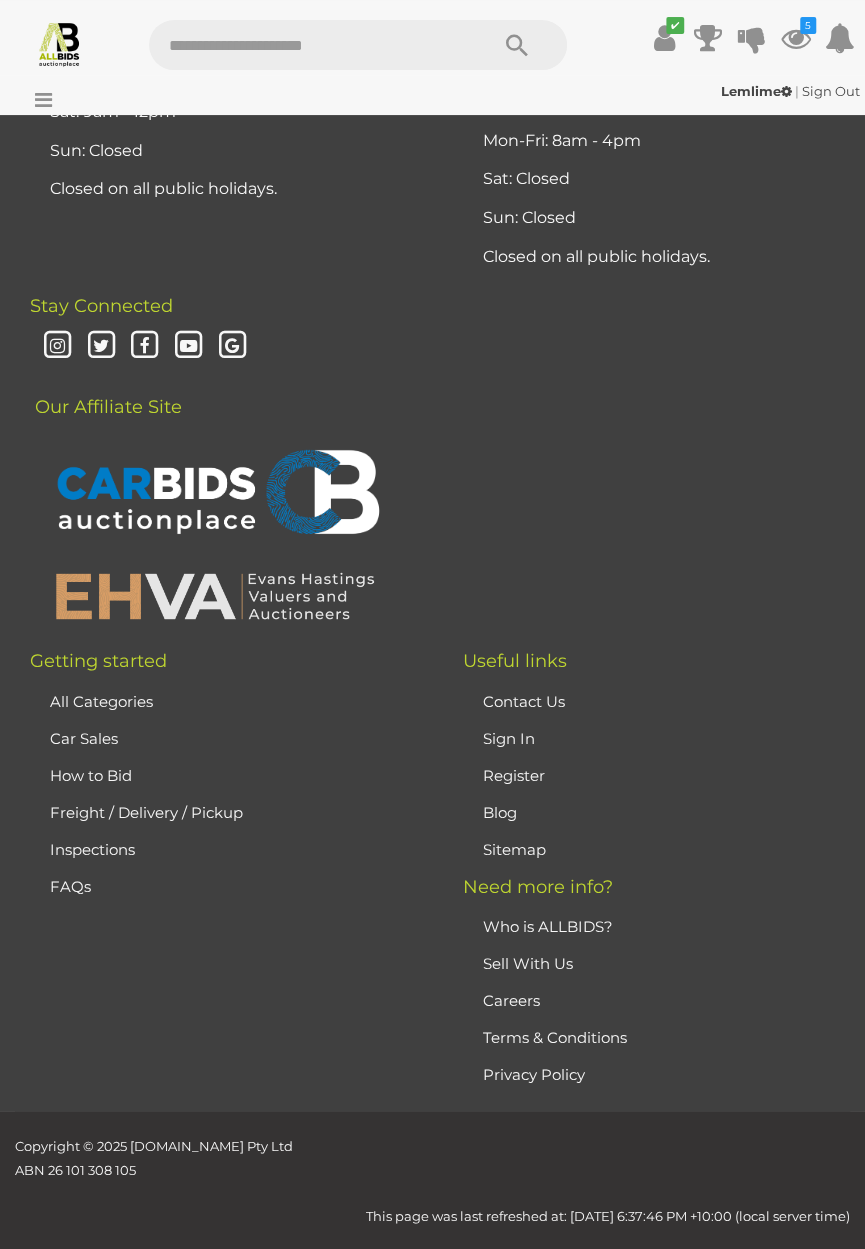 scroll, scrollTop: 473, scrollLeft: 0, axis: vertical 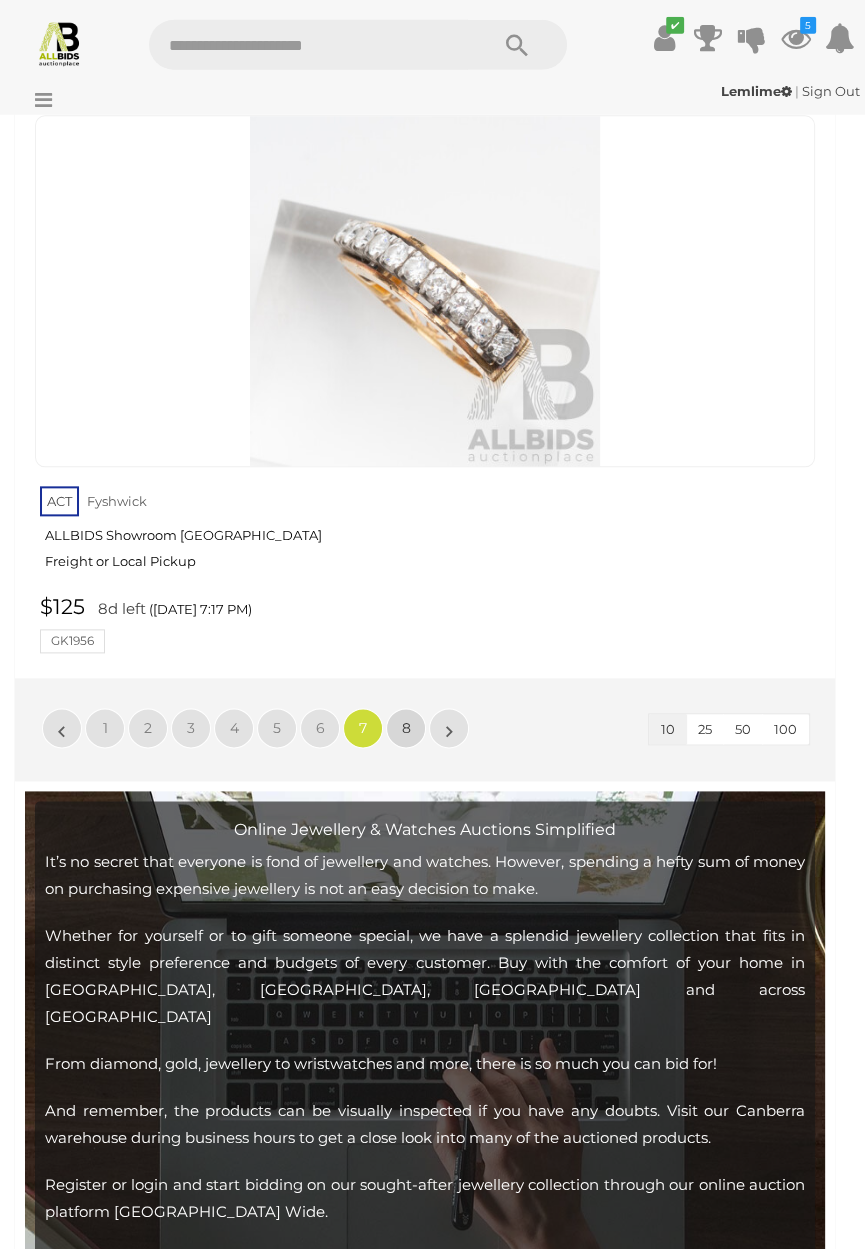 click on "8" at bounding box center (406, 729) 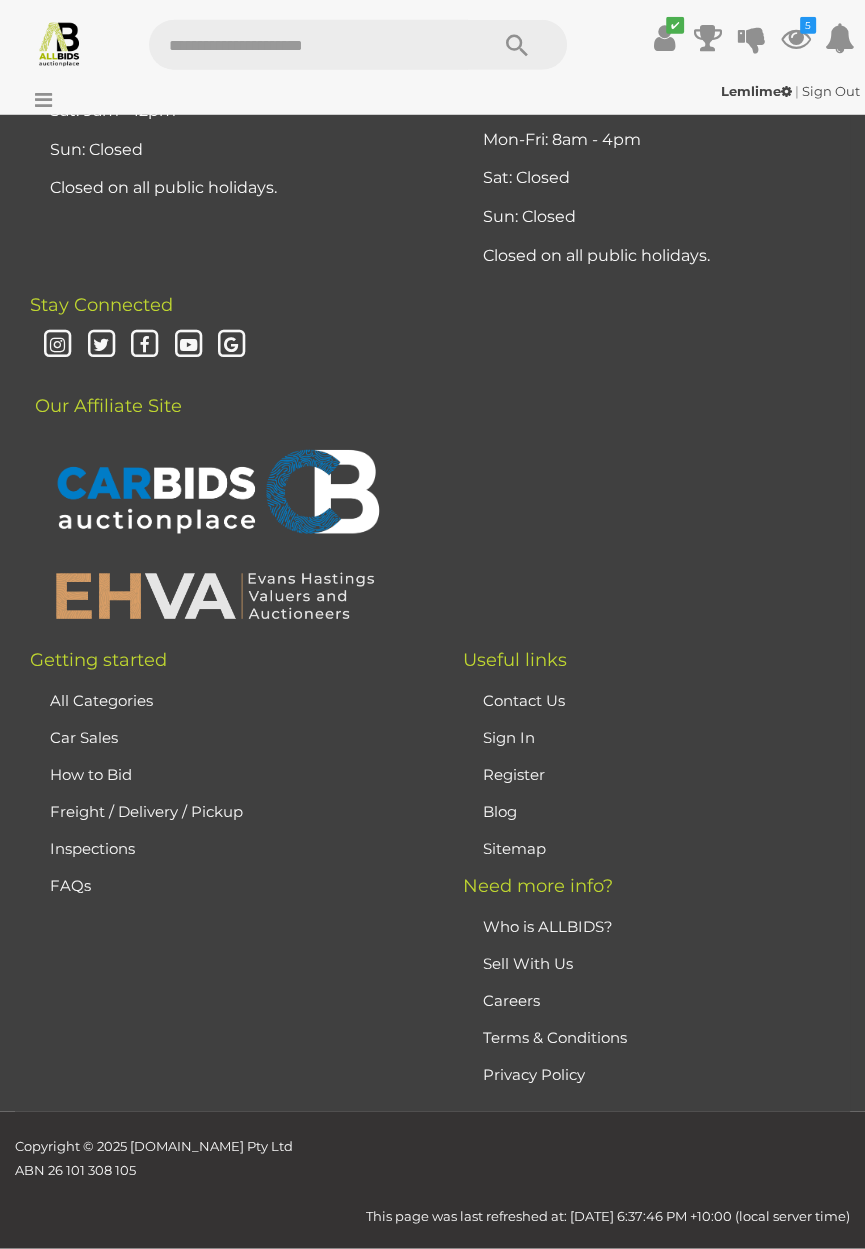 scroll, scrollTop: 473, scrollLeft: 0, axis: vertical 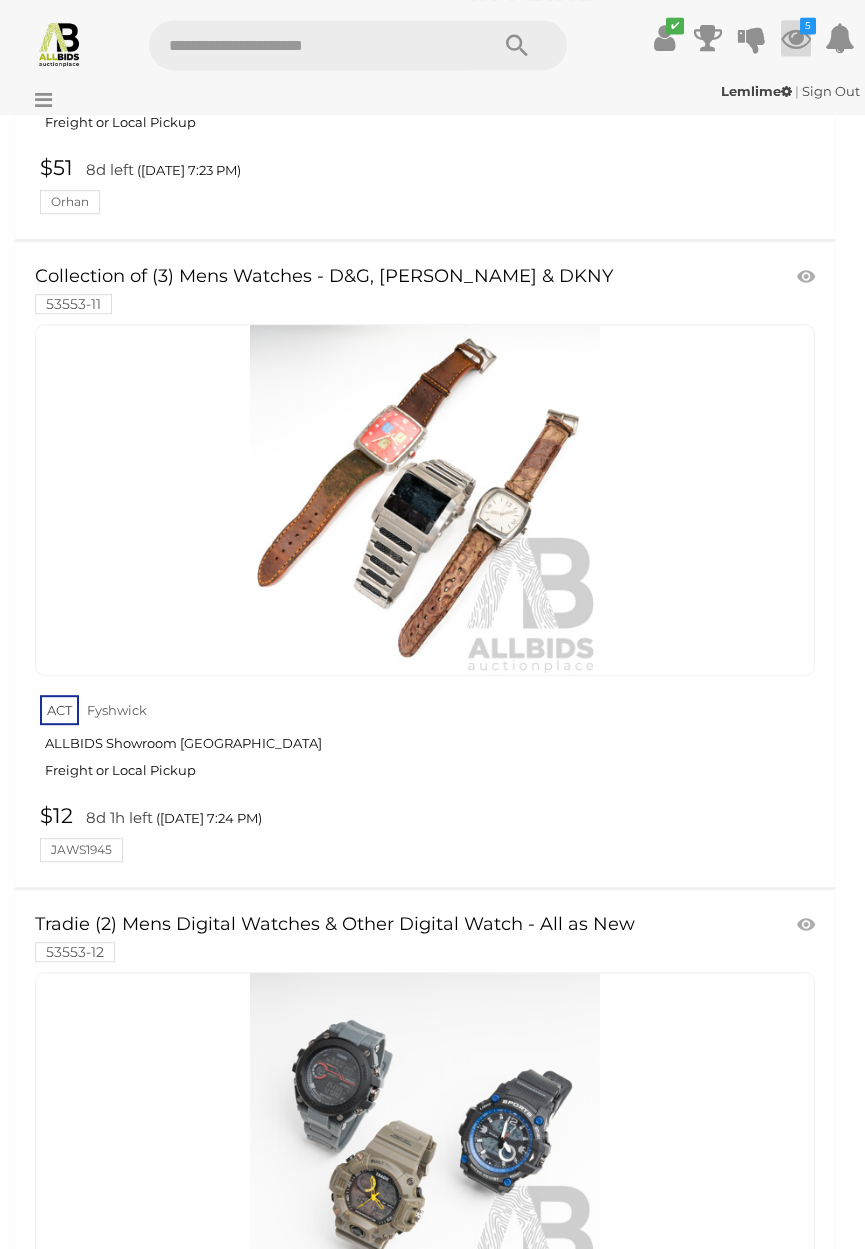 click at bounding box center [796, 38] 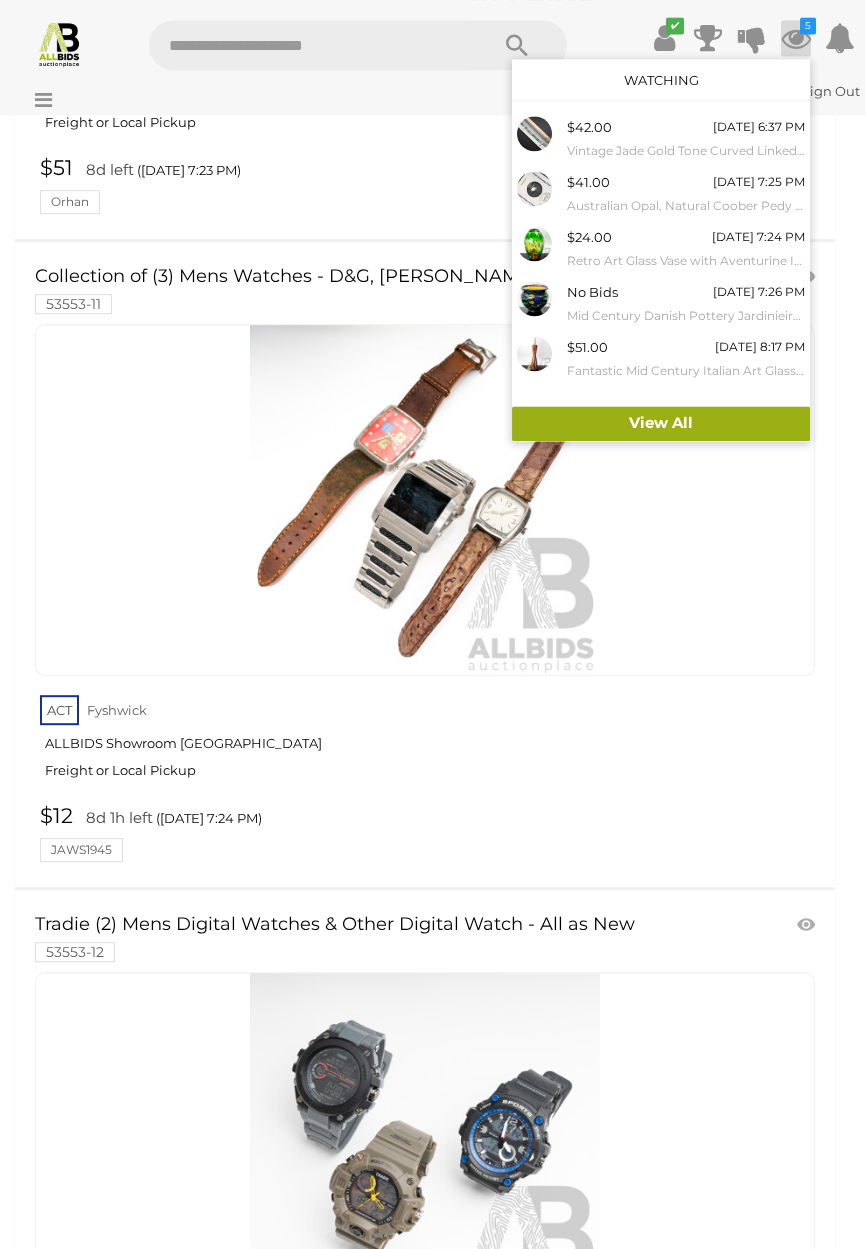 click on "View All" at bounding box center (661, 423) 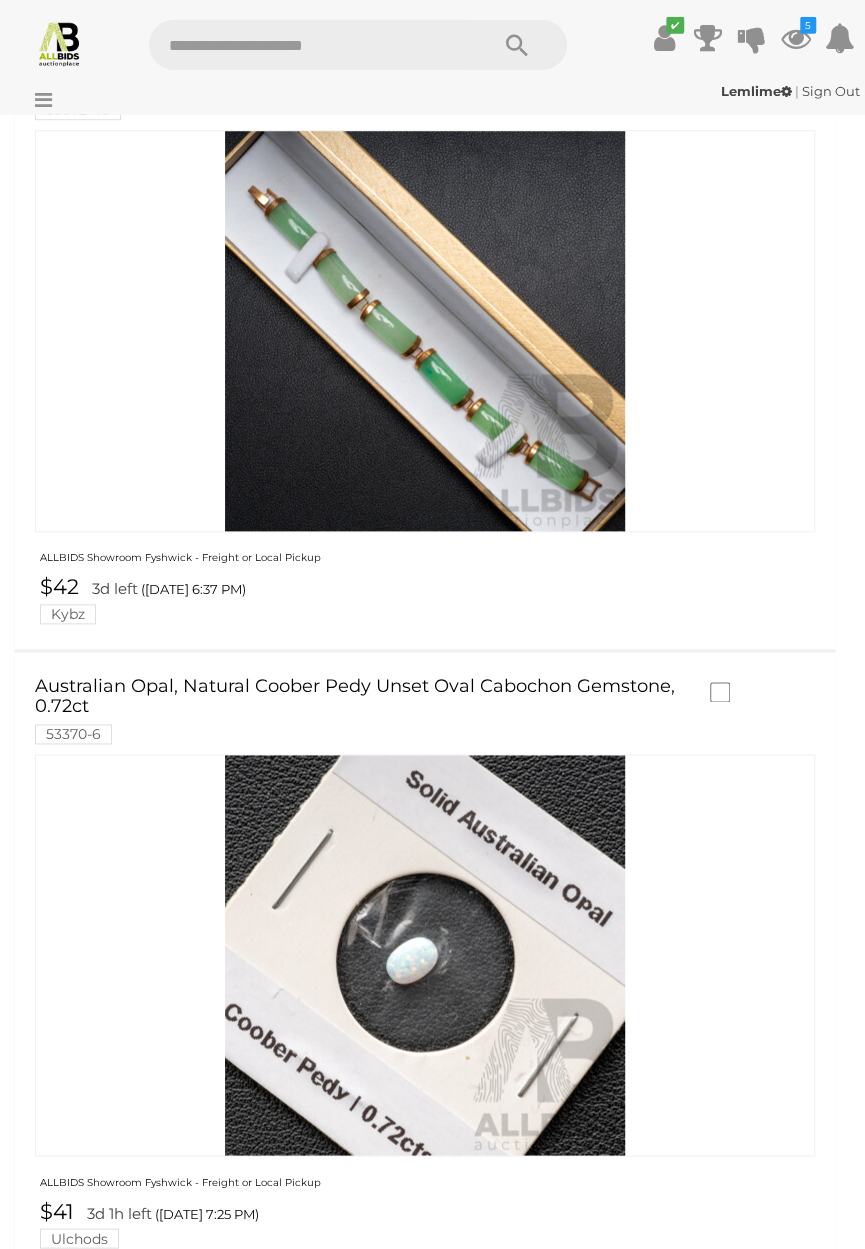 scroll, scrollTop: 537, scrollLeft: 0, axis: vertical 